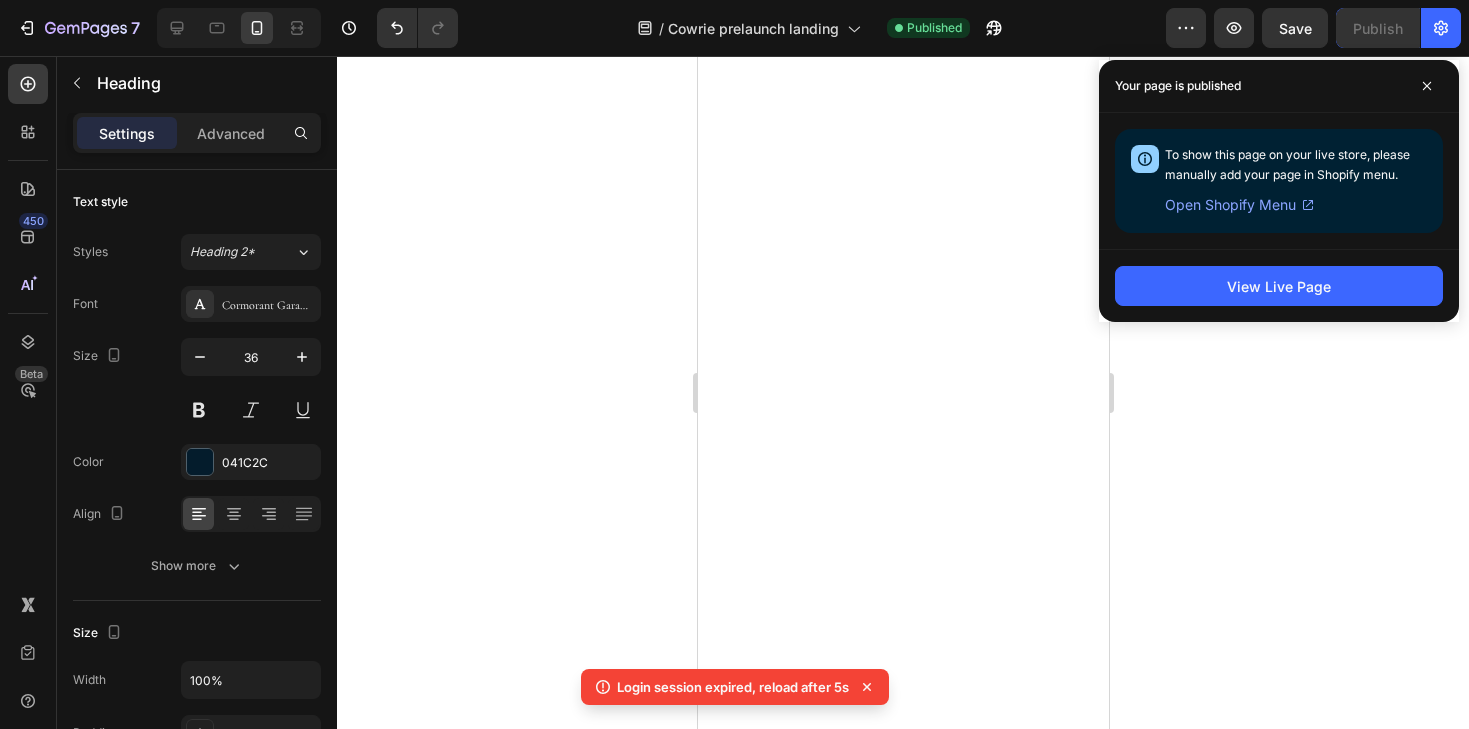 scroll, scrollTop: 0, scrollLeft: 0, axis: both 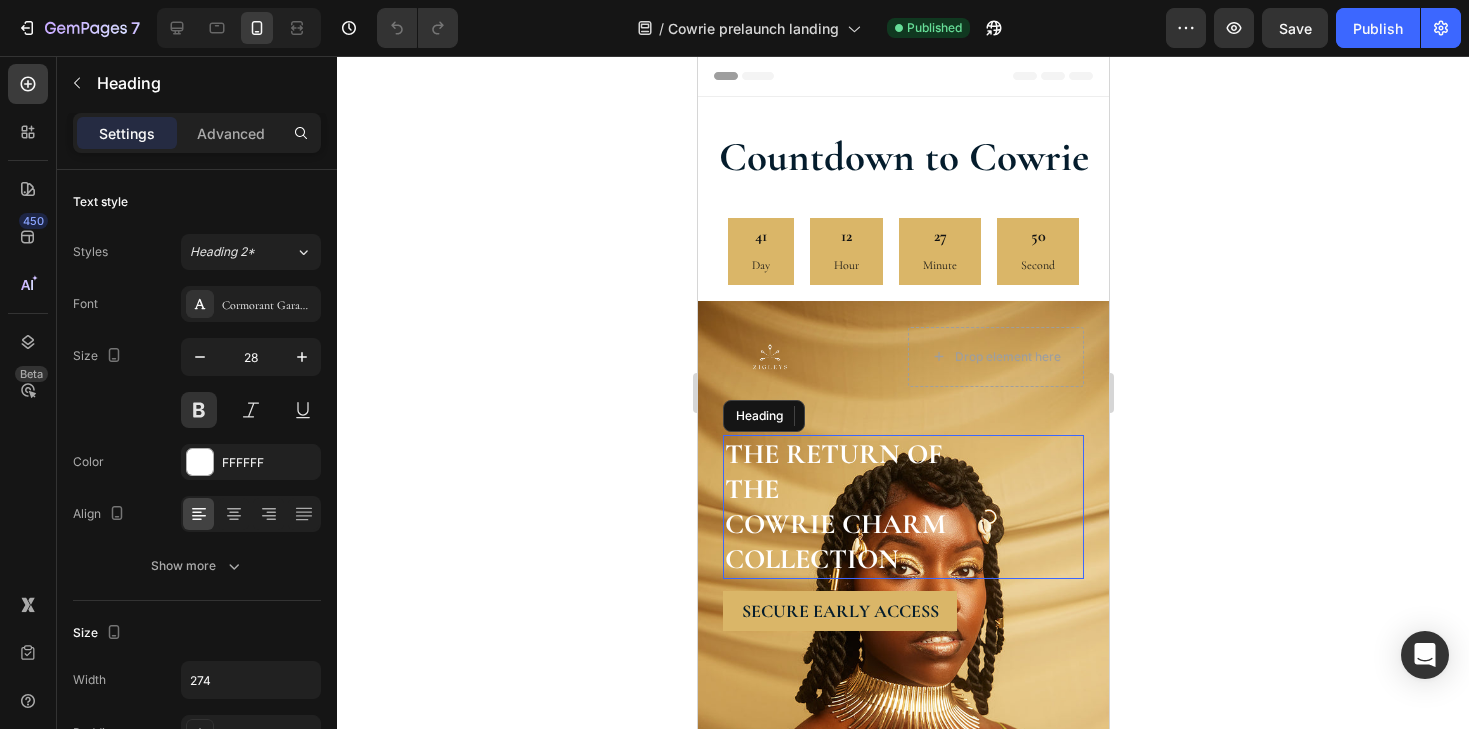 click on "THE RETURN OF THE COWRIE CHARM COLLECTION" at bounding box center (859, 507) 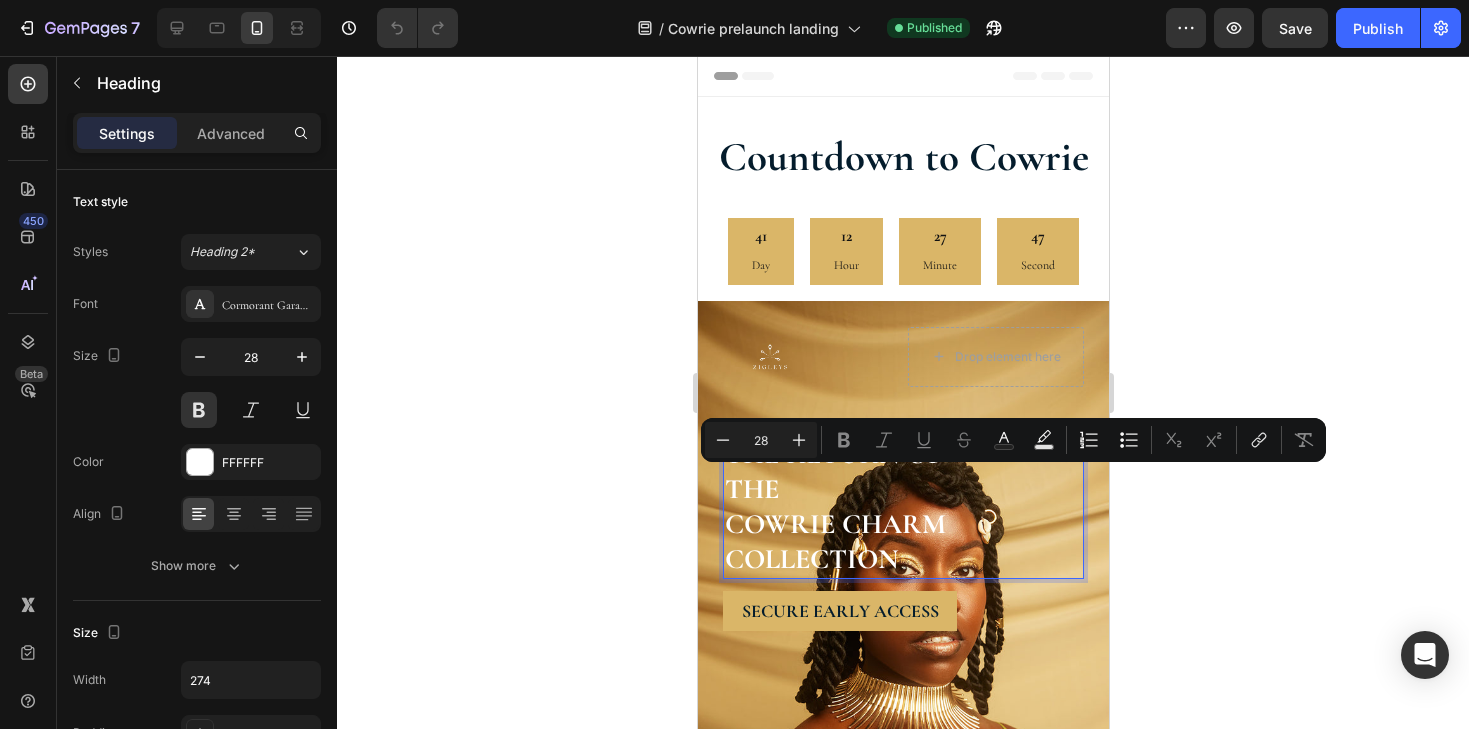 click on "THE RETURN OF THE COWRIE CHARM COLLECTION" at bounding box center [859, 507] 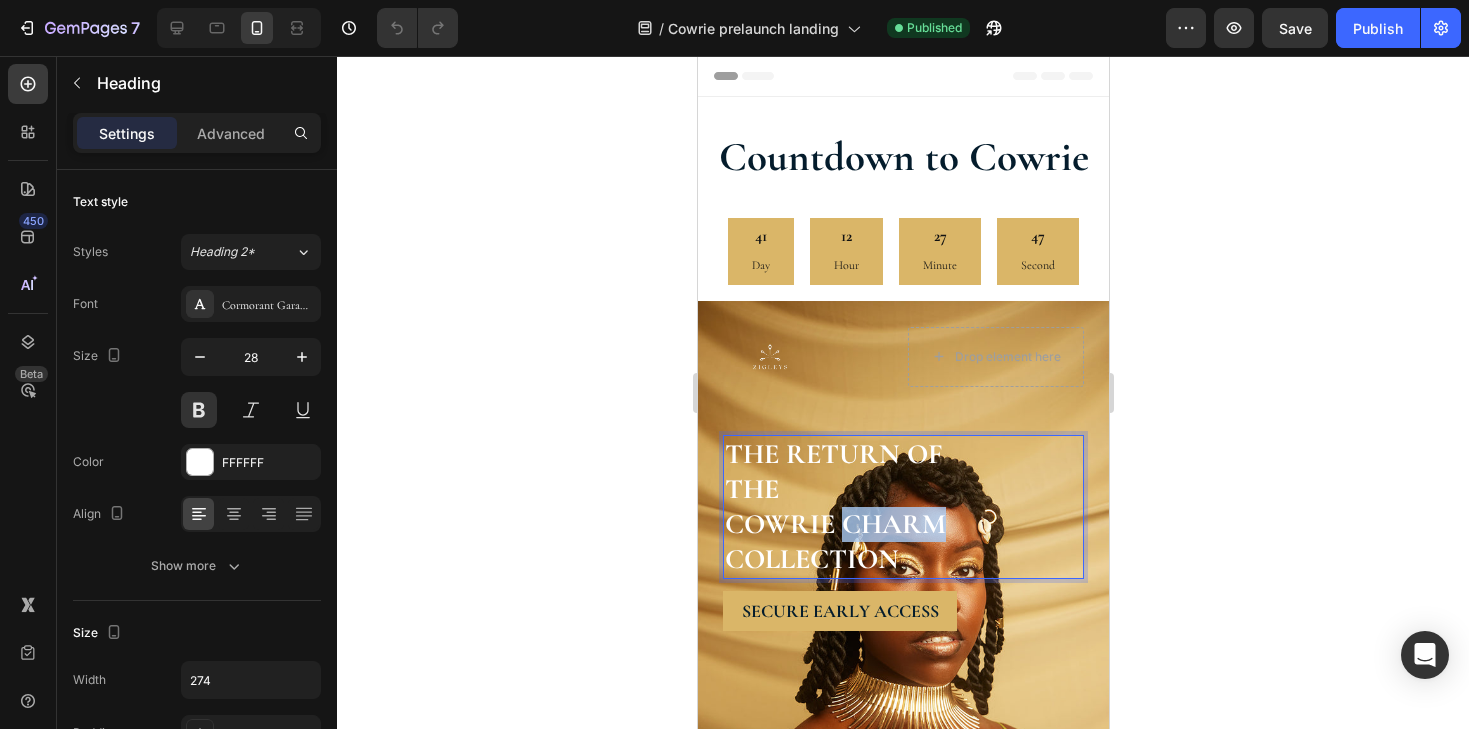 click on "THE RETURN OF THE COWRIE CHARM COLLECTION" at bounding box center (859, 507) 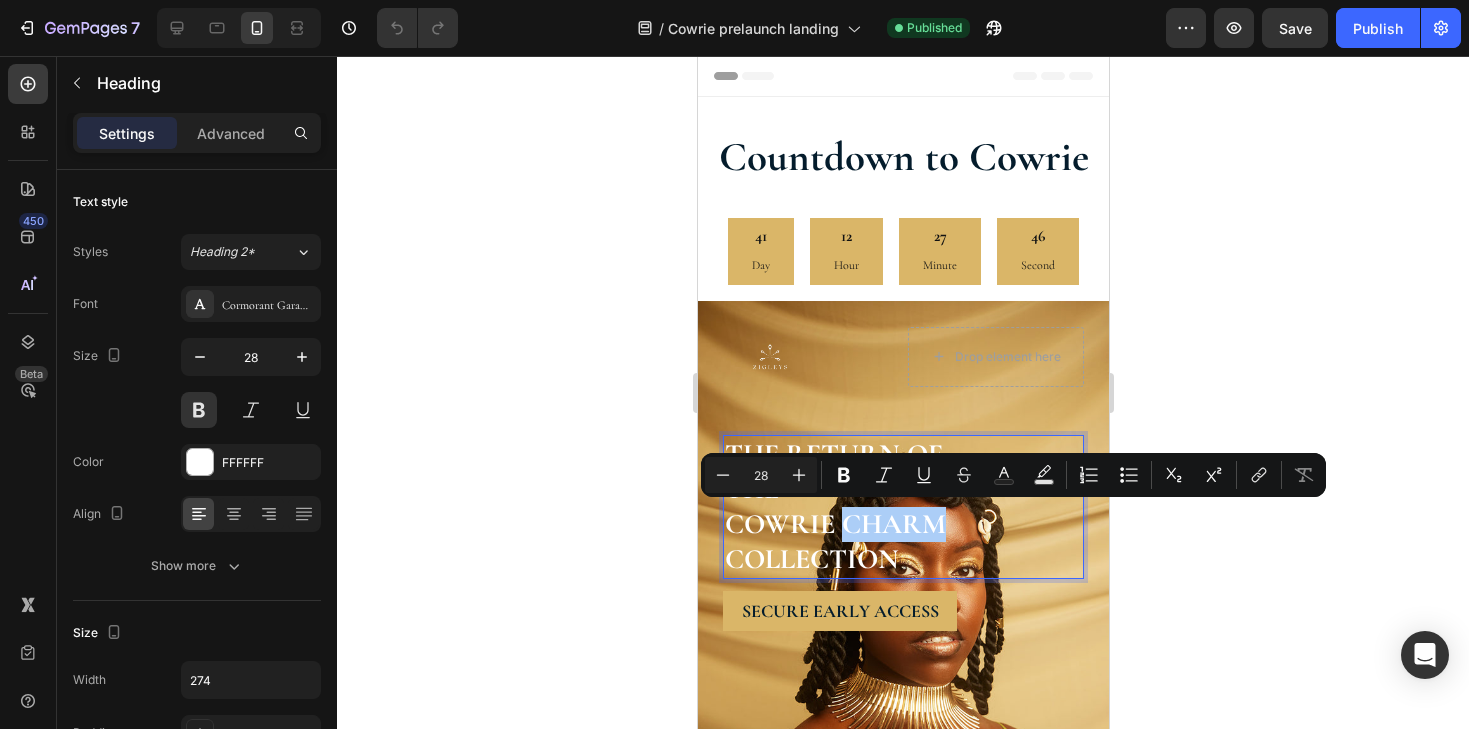 click on "Minus 28 Plus Bold Italic Underline       Strikethrough
Text Color
Text Background Color Numbered List Bulleted List Subscript Superscript       link Remove Format" at bounding box center (1013, 475) 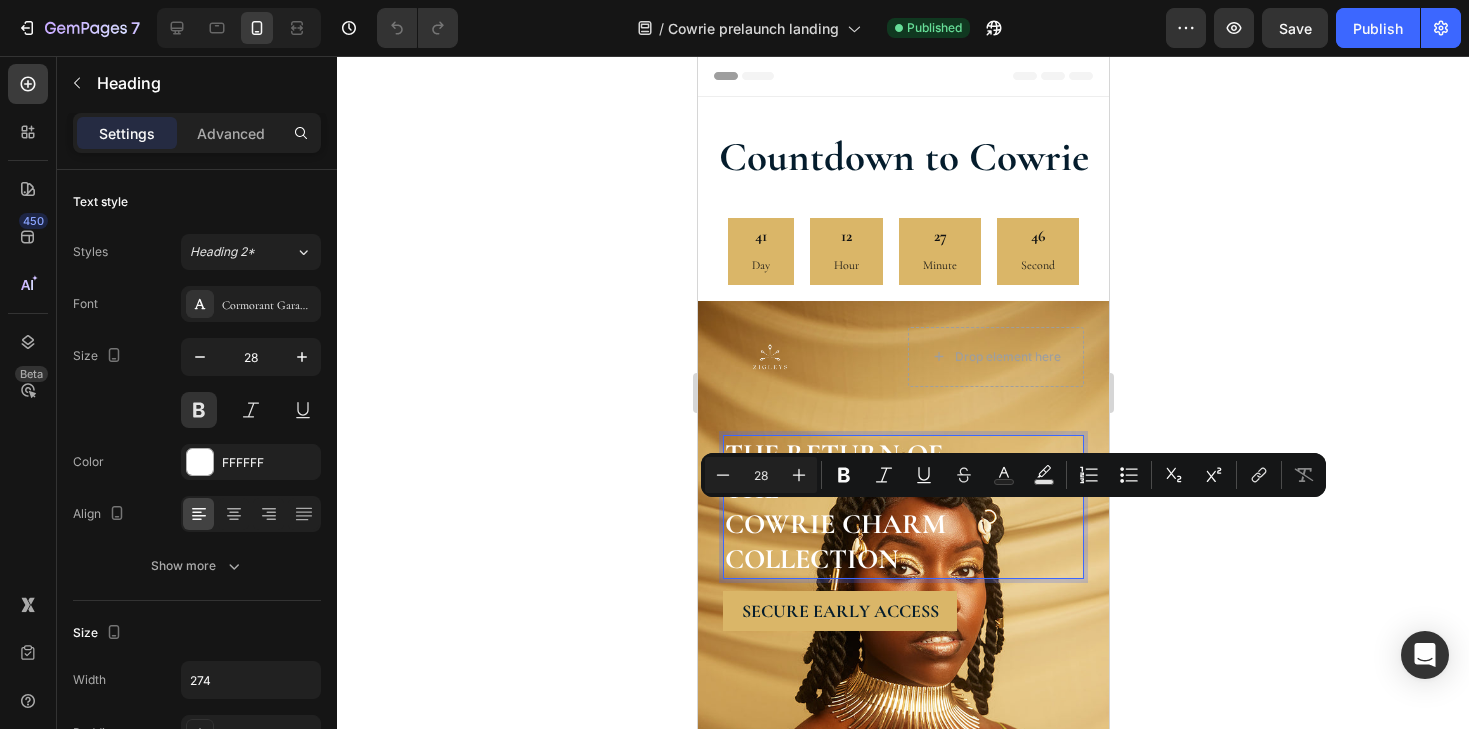 click on "THE RETURN OF THE COWRIE CHARM COLLECTION" at bounding box center (859, 507) 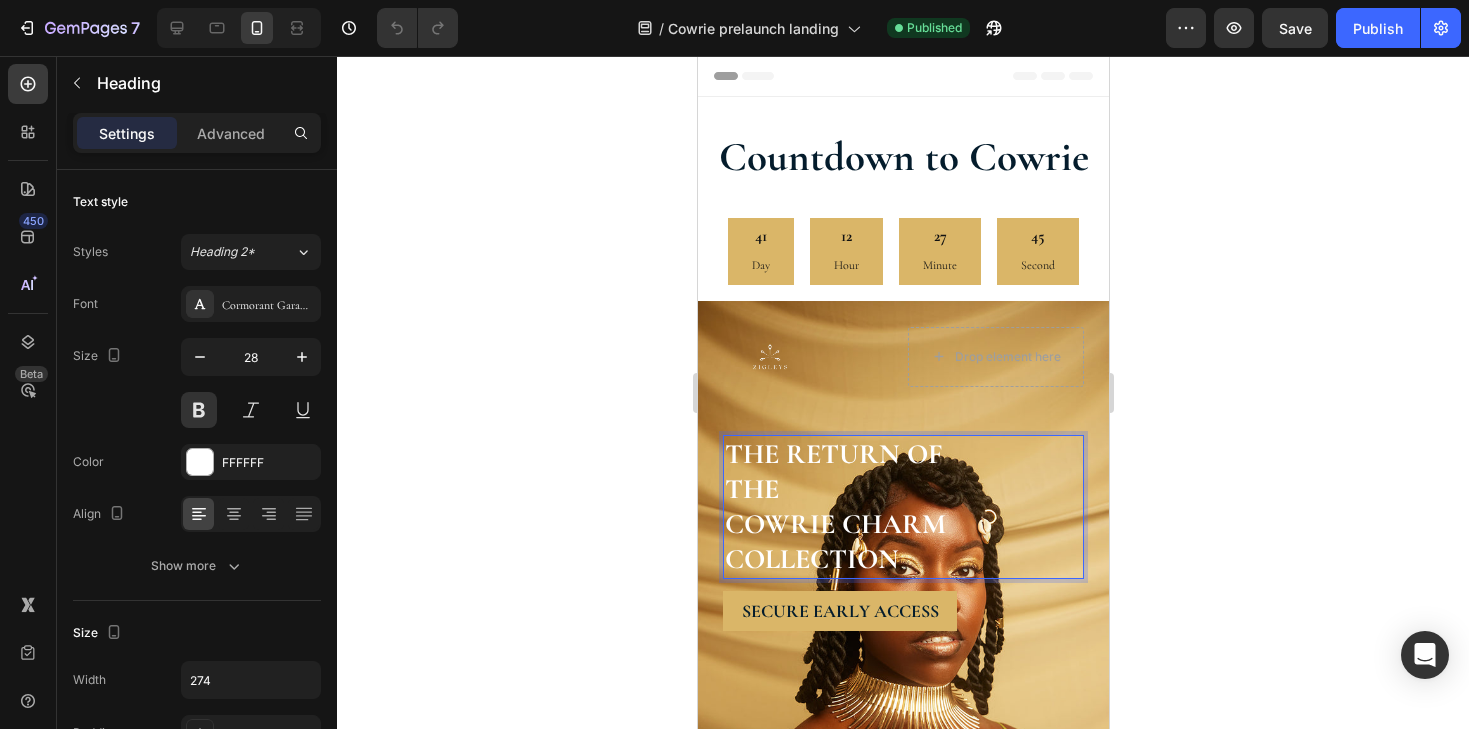 click on "THE RETURN OF THE COWRIE CHARM COLLECTION" at bounding box center (859, 507) 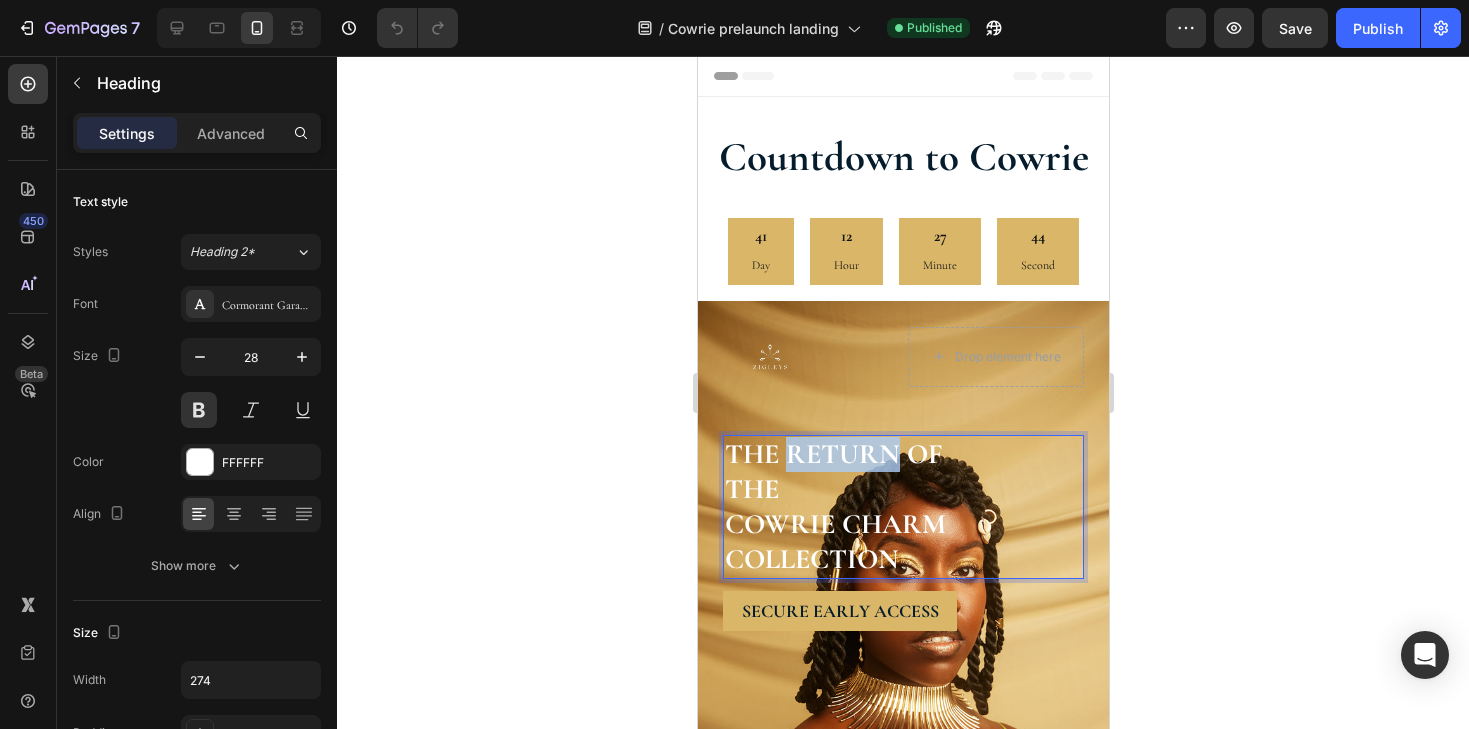 click on "THE RETURN OF THE COWRIE CHARM COLLECTION" at bounding box center [859, 507] 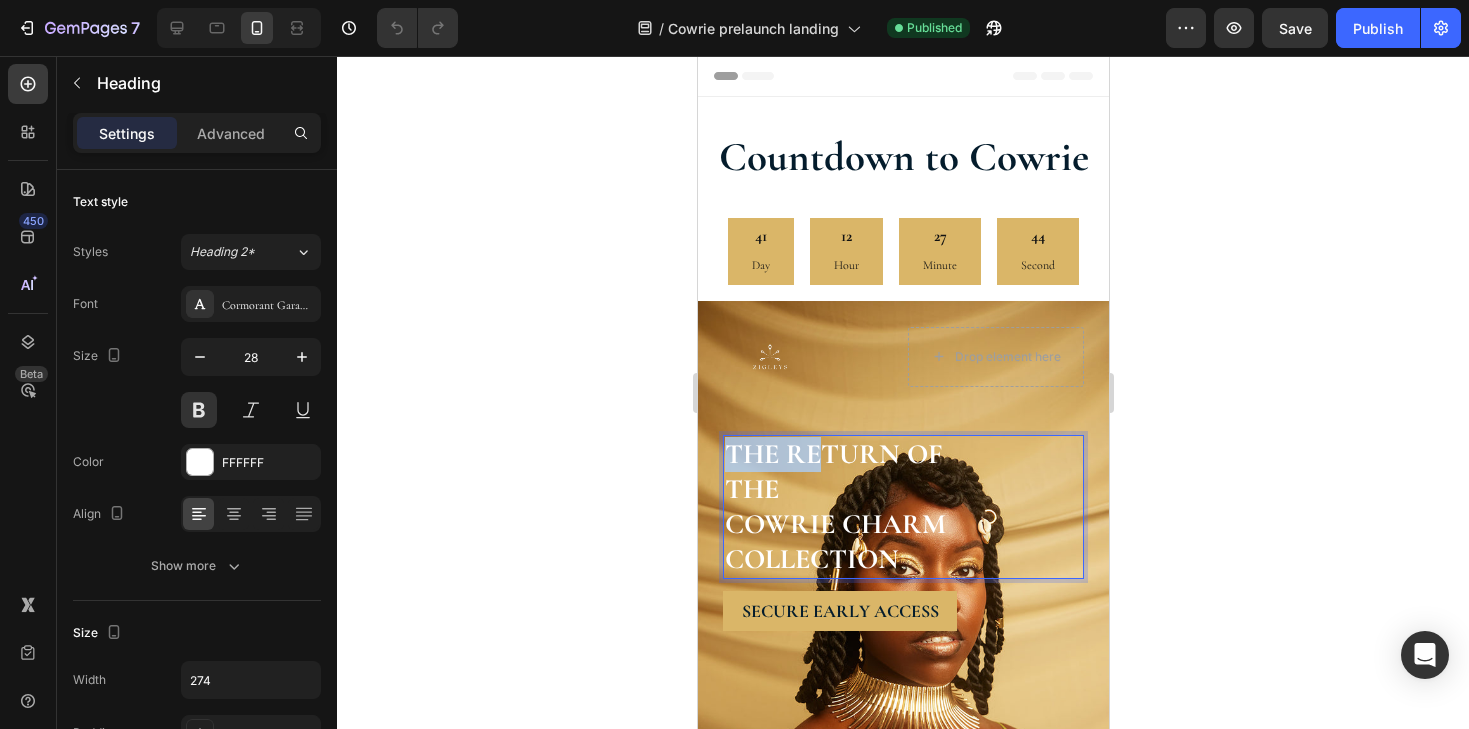 drag, startPoint x: 791, startPoint y: 451, endPoint x: 819, endPoint y: 451, distance: 28 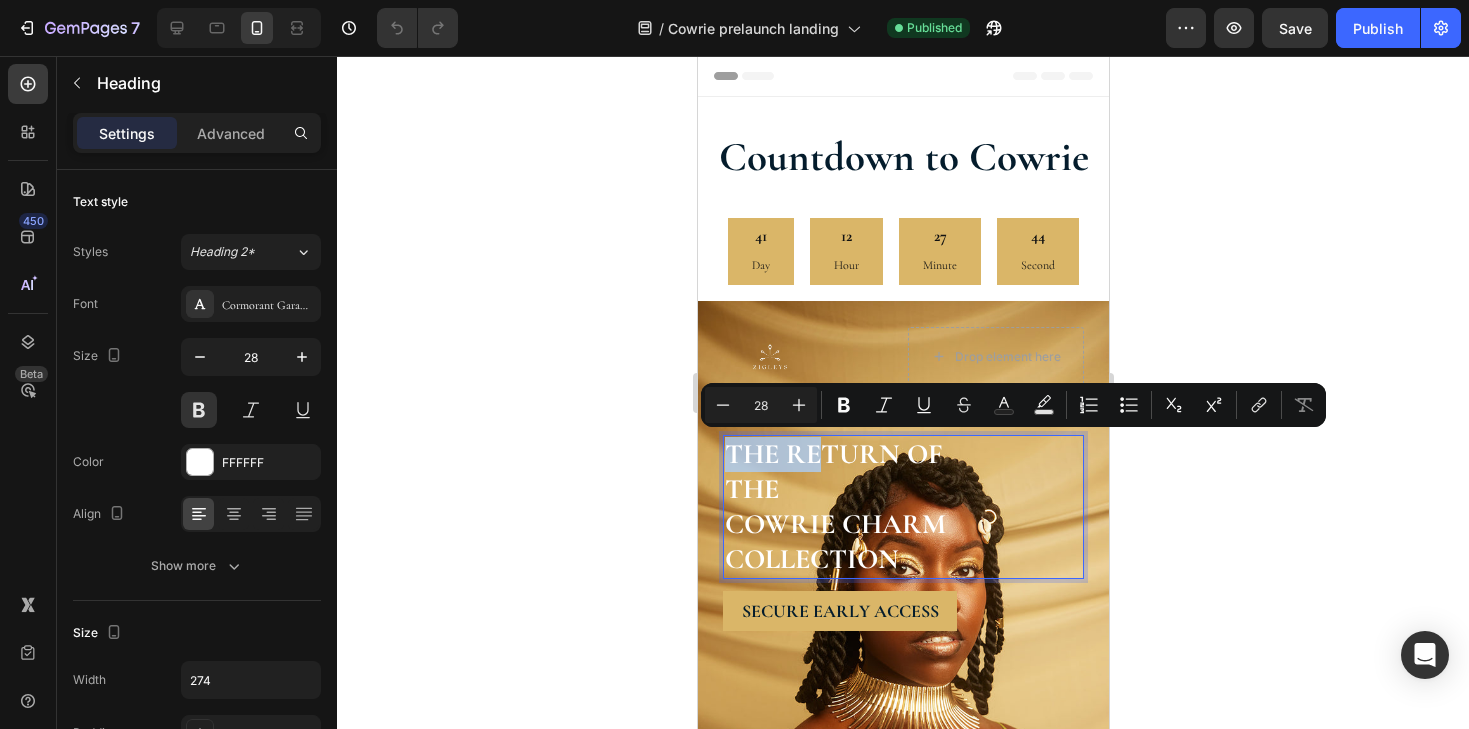 click on "THE RETURN OF THE COWRIE CHARM COLLECTION" at bounding box center (859, 507) 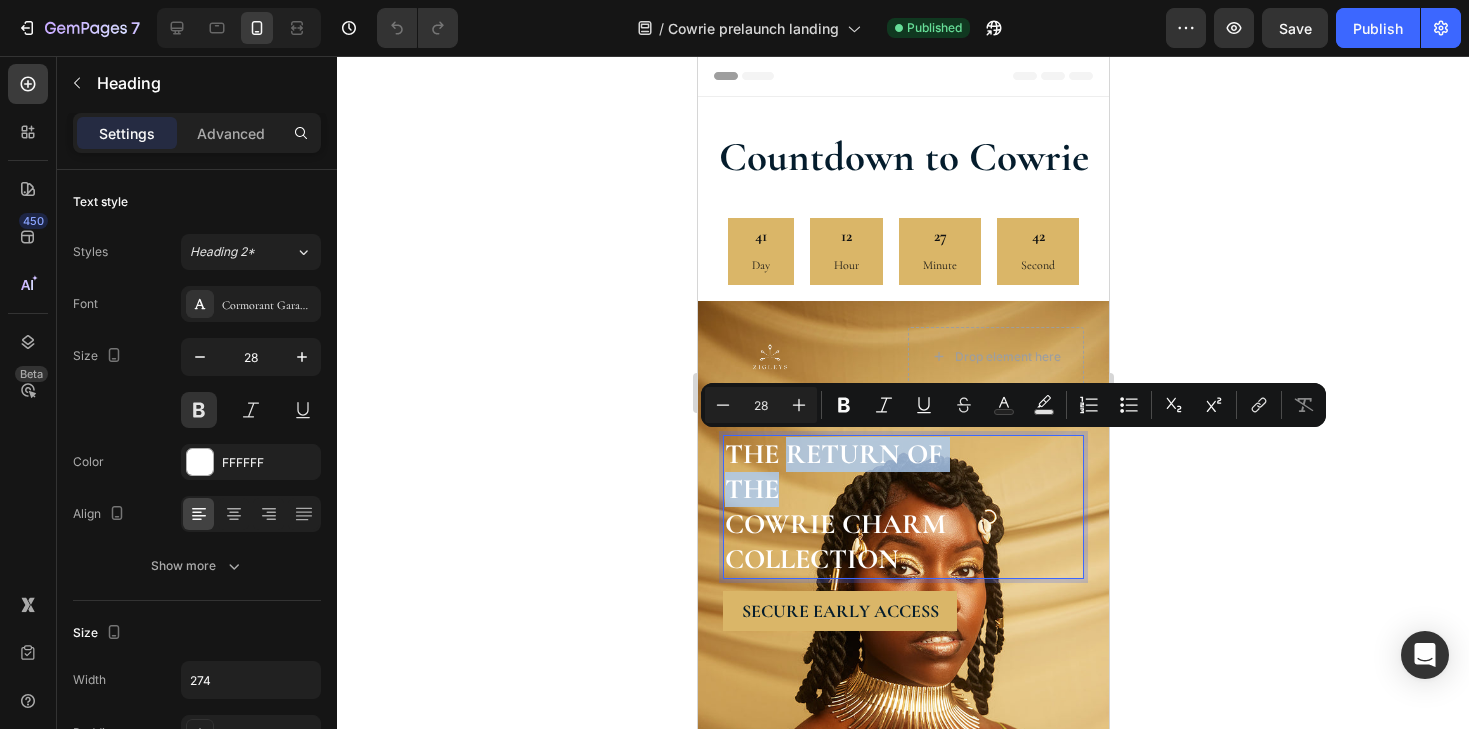 drag, startPoint x: 789, startPoint y: 452, endPoint x: 907, endPoint y: 481, distance: 121.511314 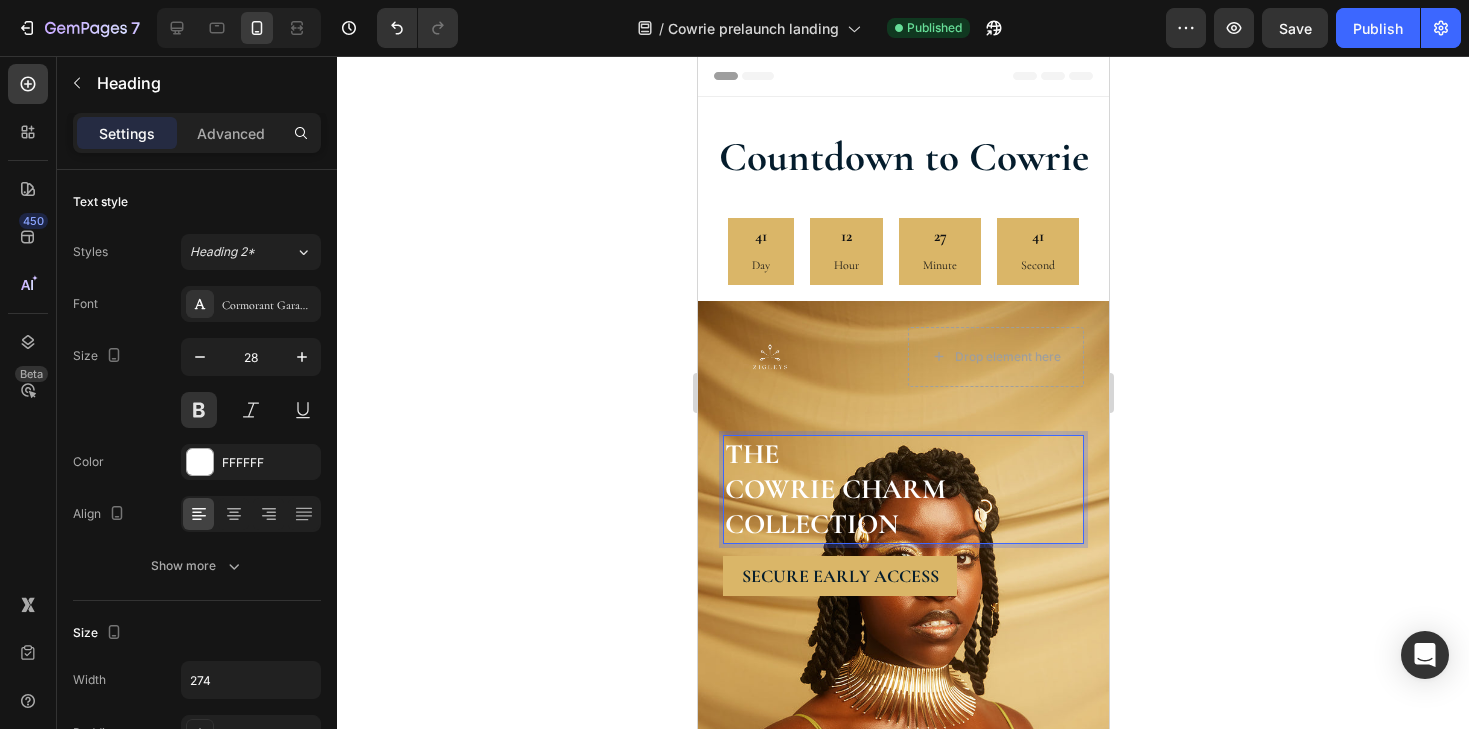 click on "THE COWRIE CHARM COLLECTION" at bounding box center (859, 489) 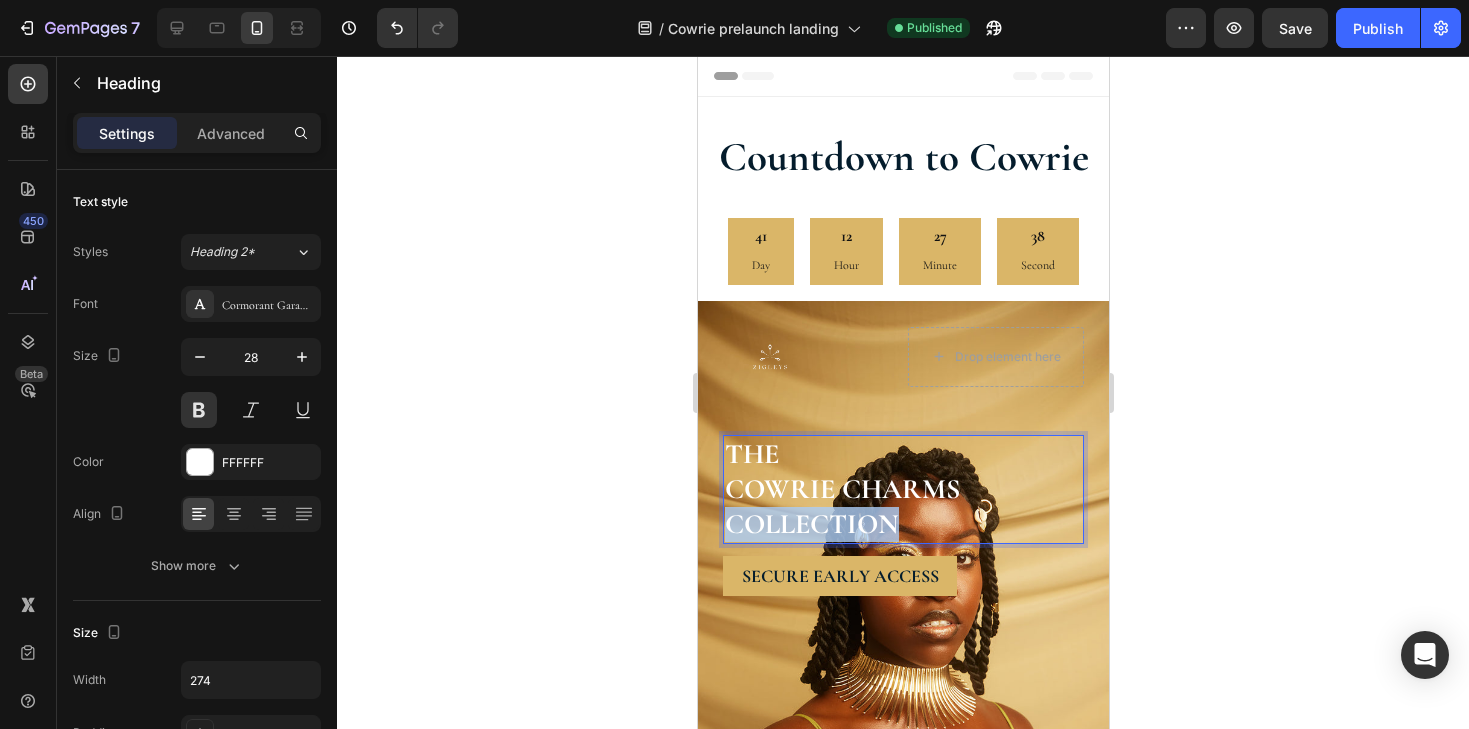 drag, startPoint x: 910, startPoint y: 529, endPoint x: 722, endPoint y: 533, distance: 188.04254 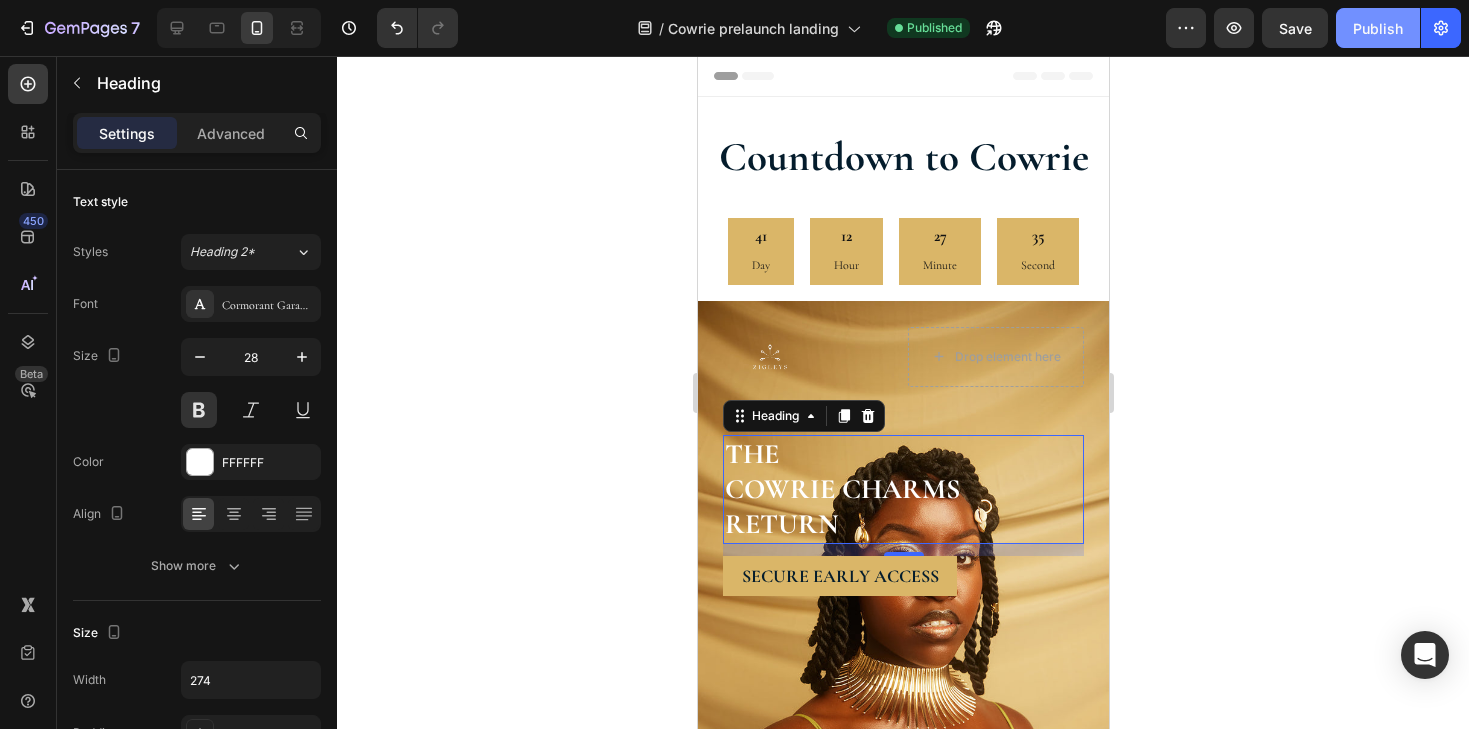 click on "Publish" at bounding box center (1378, 28) 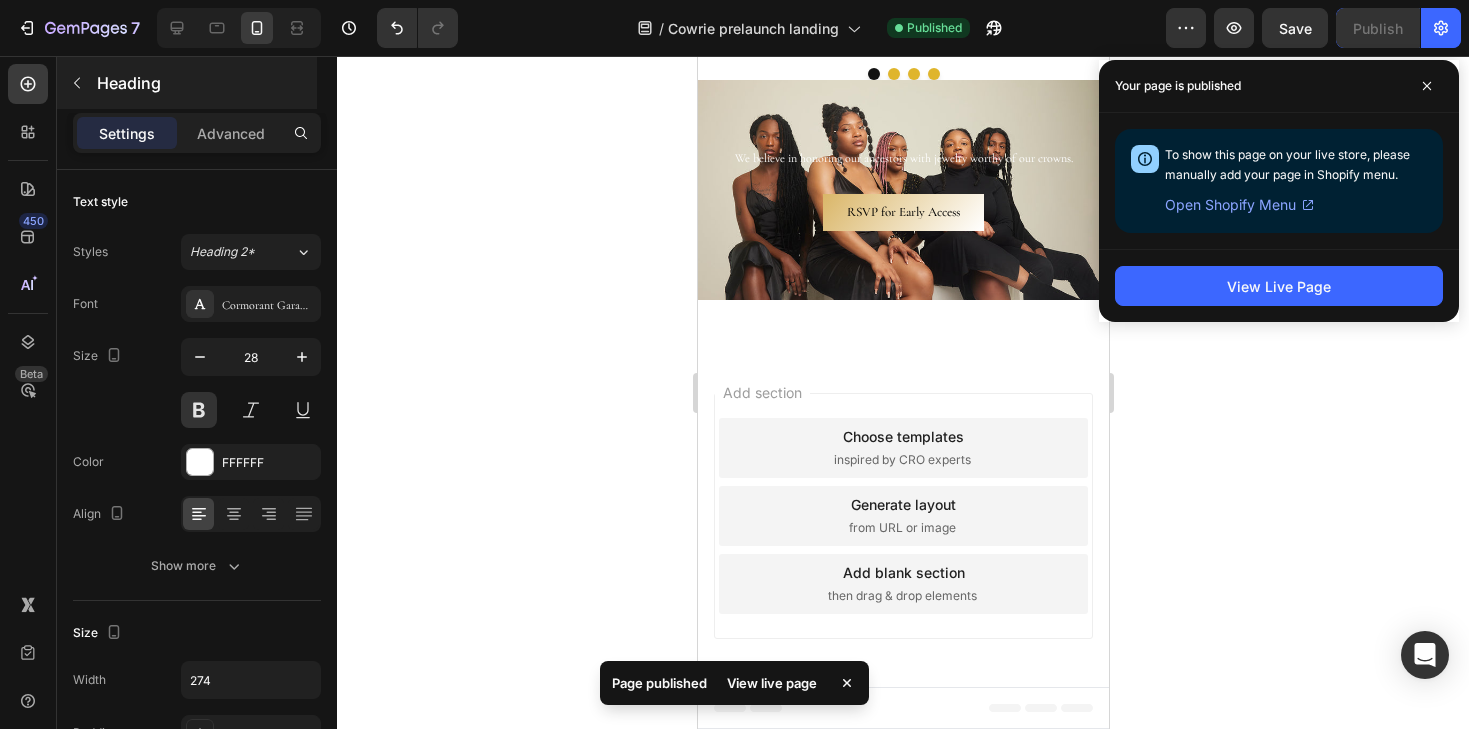 scroll, scrollTop: 4444, scrollLeft: 0, axis: vertical 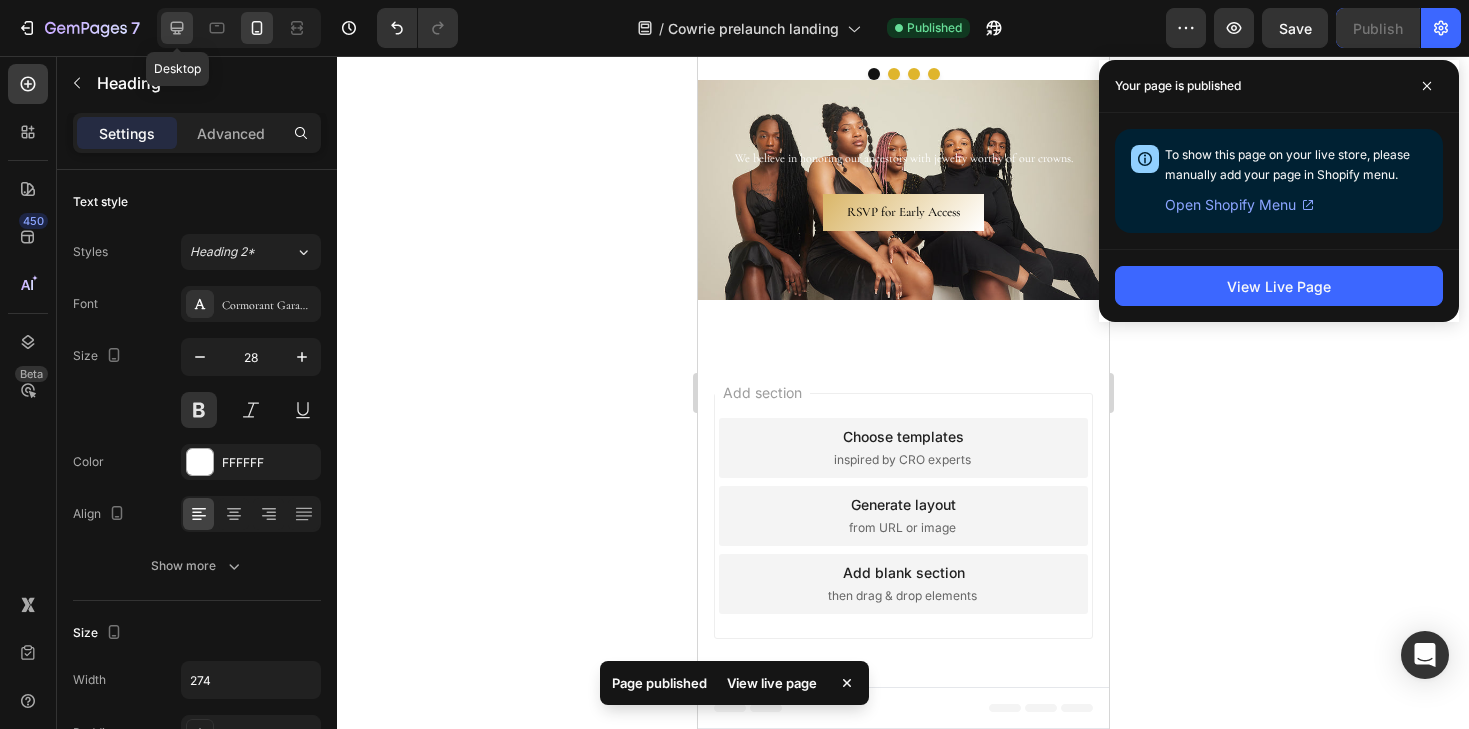 click 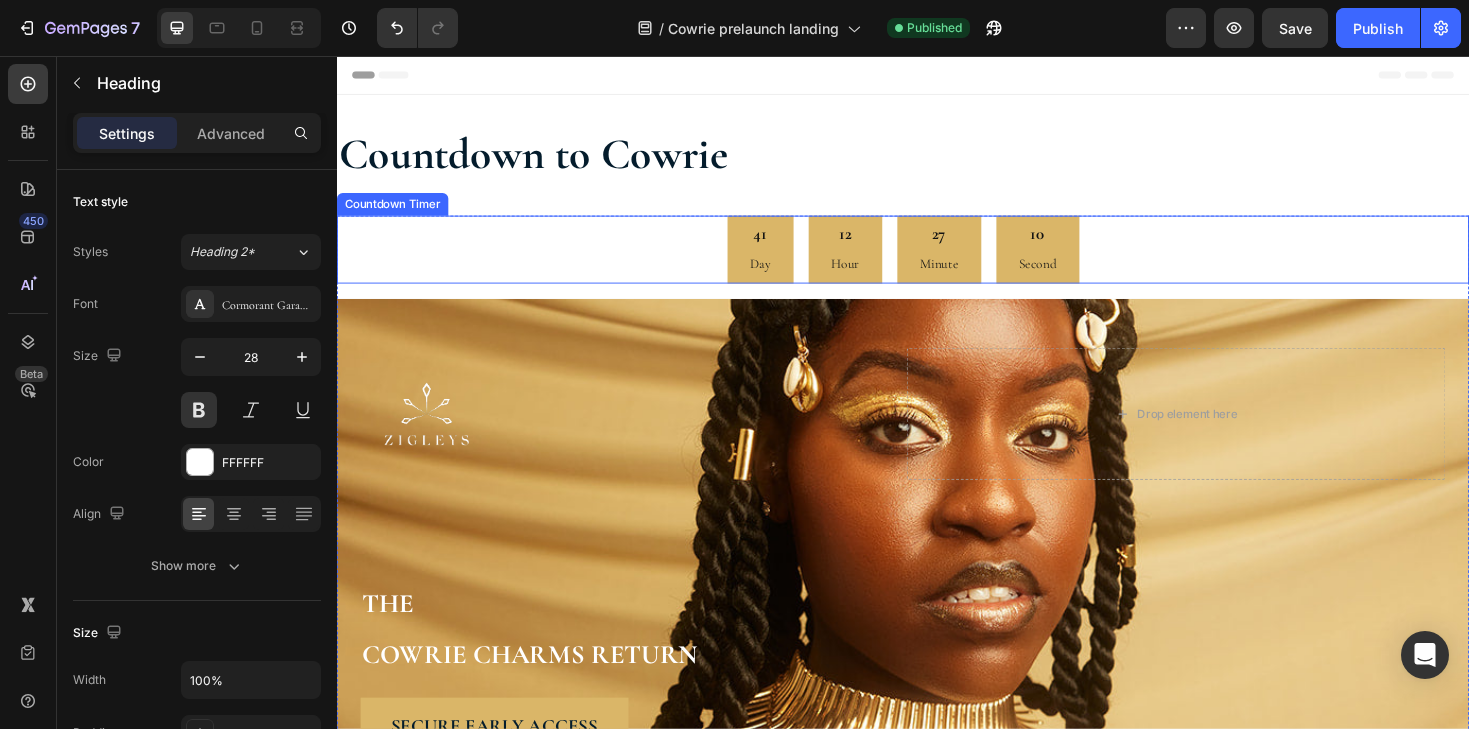 scroll, scrollTop: 0, scrollLeft: 0, axis: both 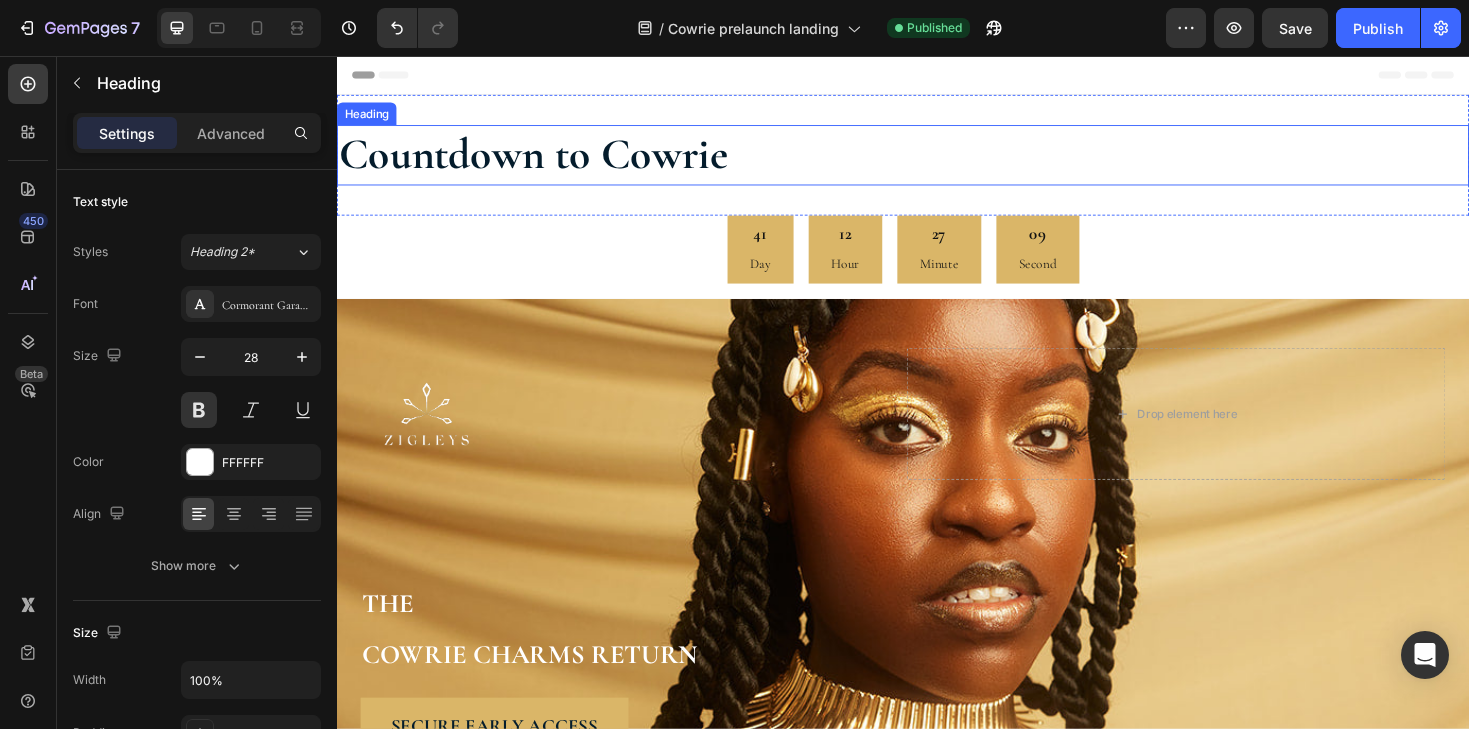 click on "Countdown to Cowrie" at bounding box center (937, 161) 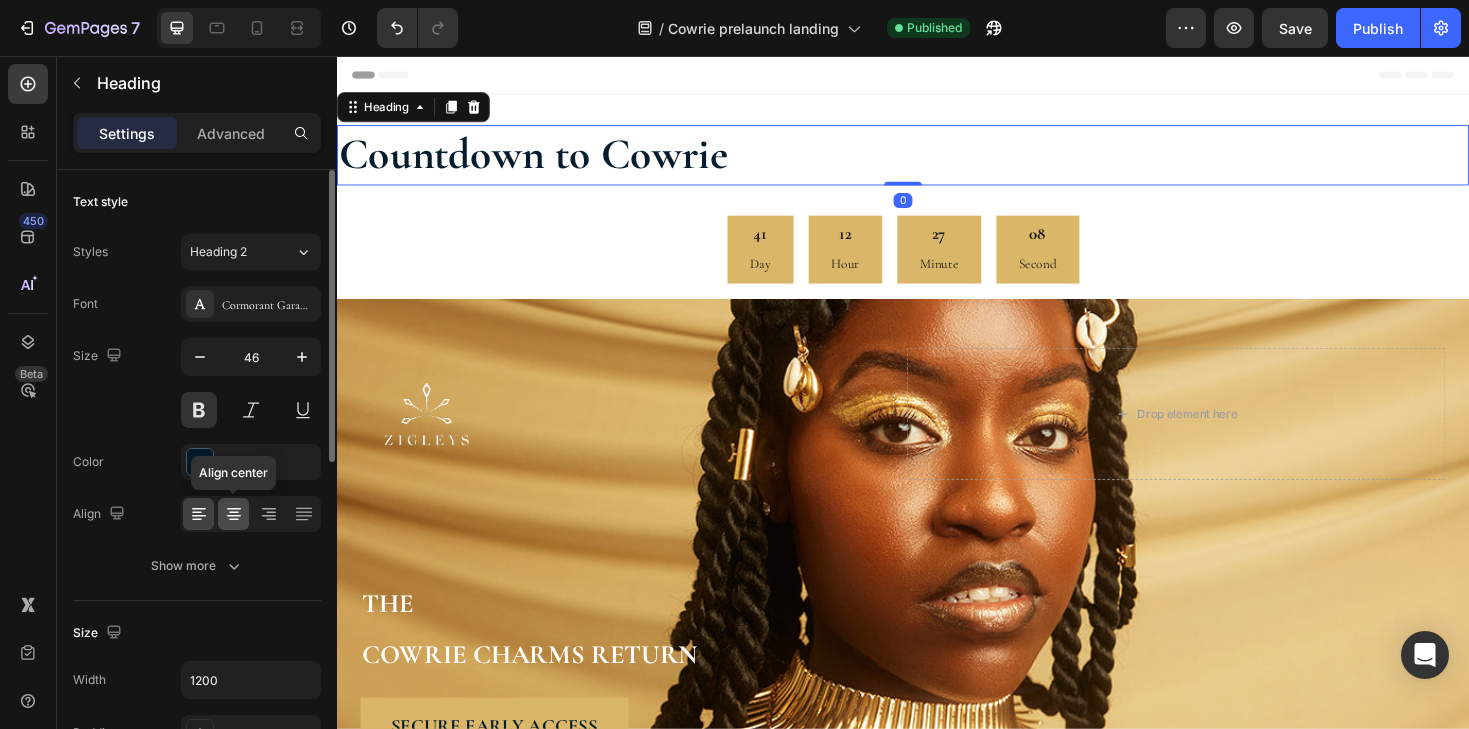 click 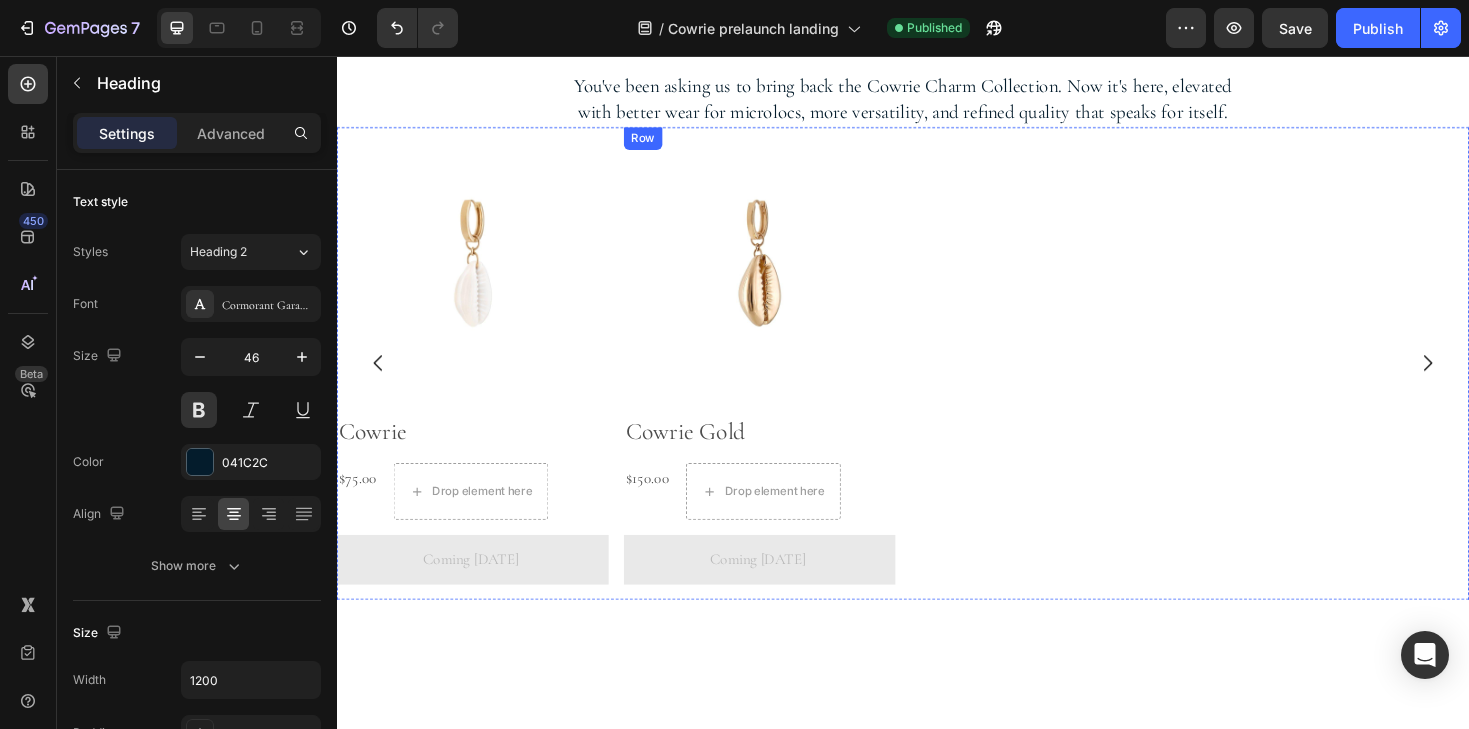 scroll, scrollTop: 1312, scrollLeft: 0, axis: vertical 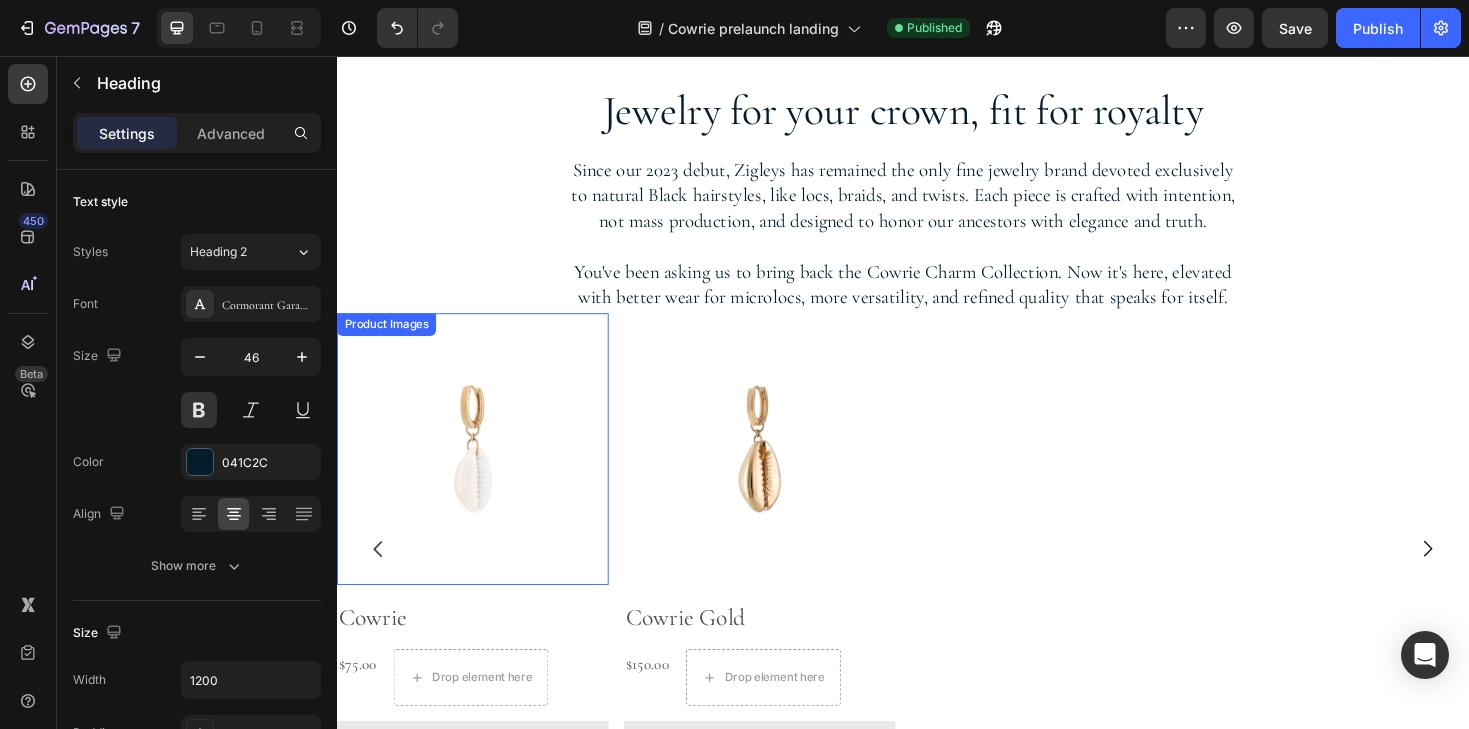 click at bounding box center (481, 472) 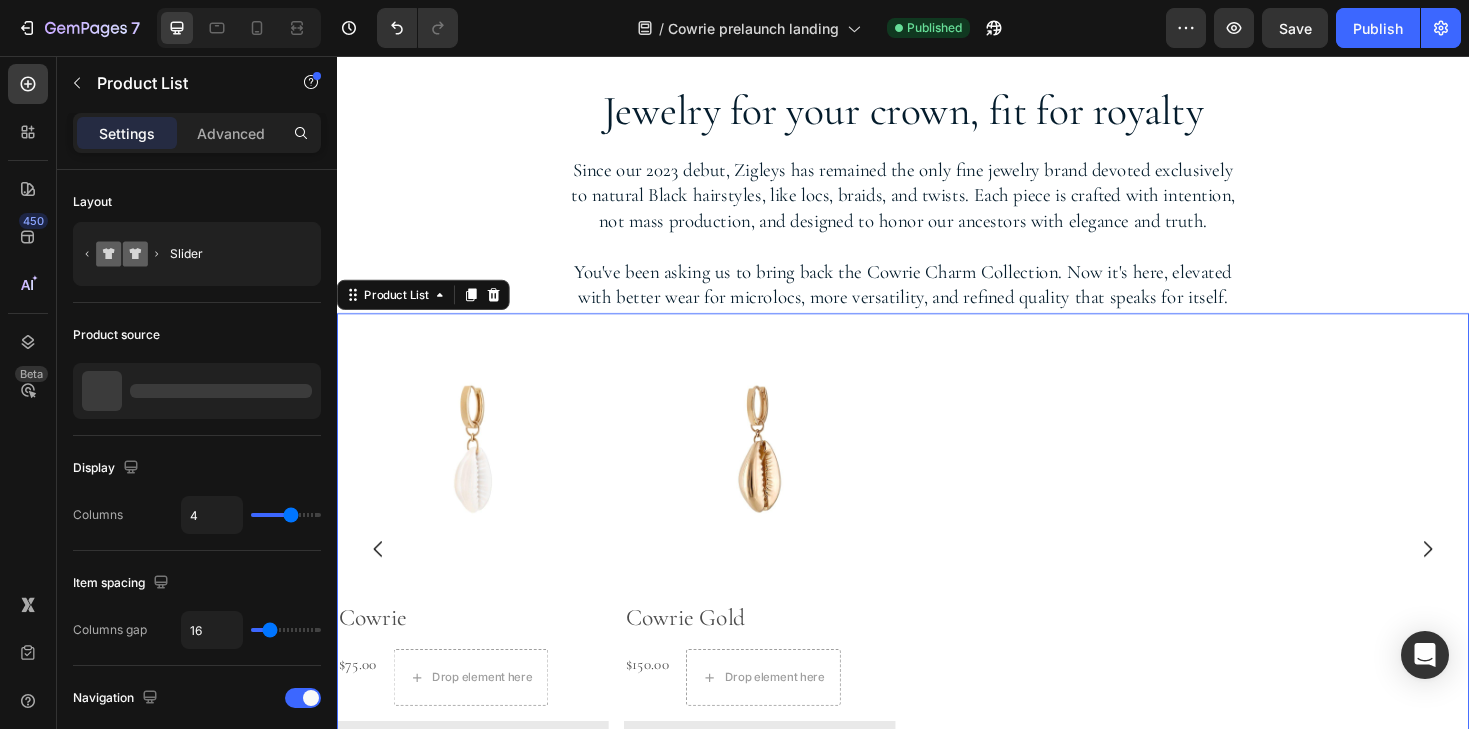 click on "Product Images Cowrie Product Title $75.00 Product Price Product Price
Drop element here Row Coming [DATE] Add to Cart Row Product List   0 Product Images Cowrie Gold Product Title $150.00 Product Price Product Price
Drop element here Row Coming [DATE] Add to Cart Row Product List   0" at bounding box center [937, 578] 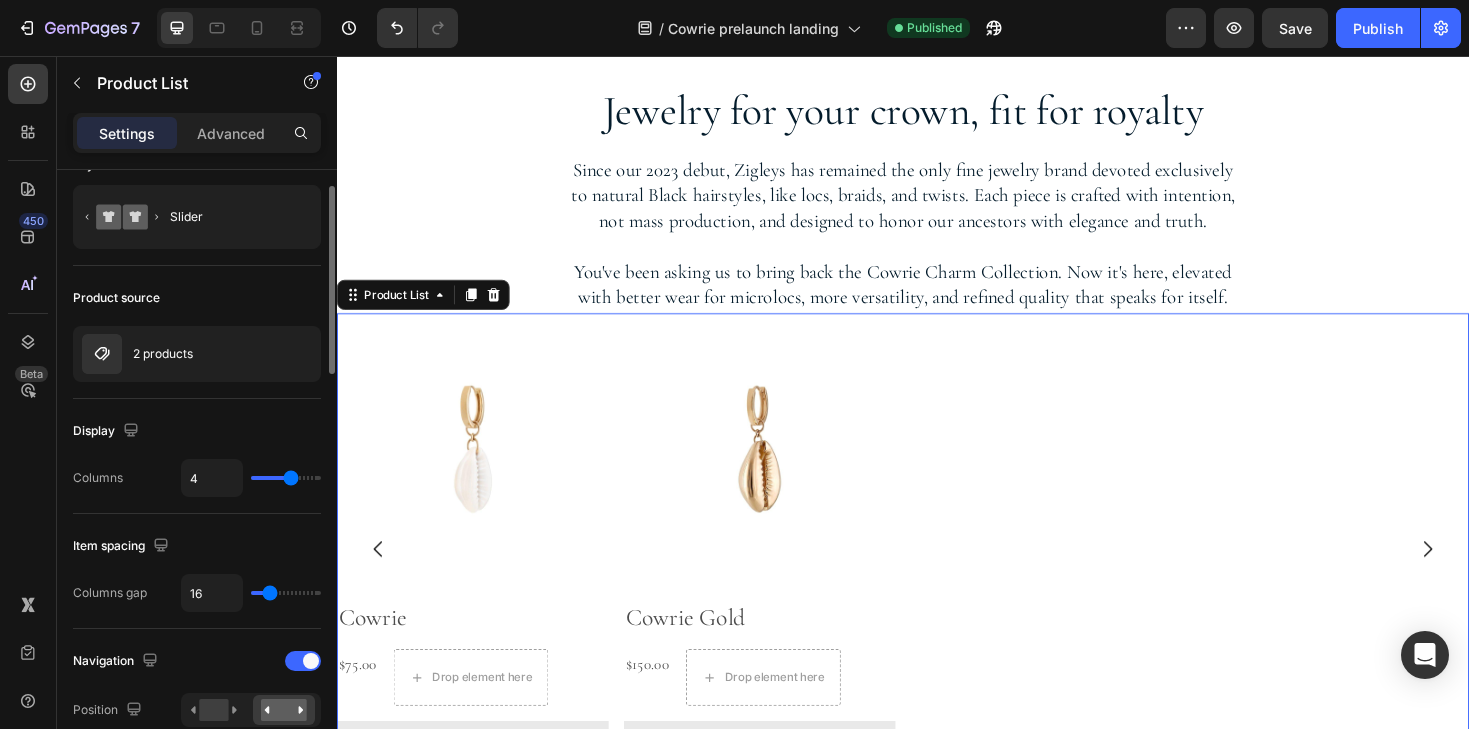scroll, scrollTop: 41, scrollLeft: 0, axis: vertical 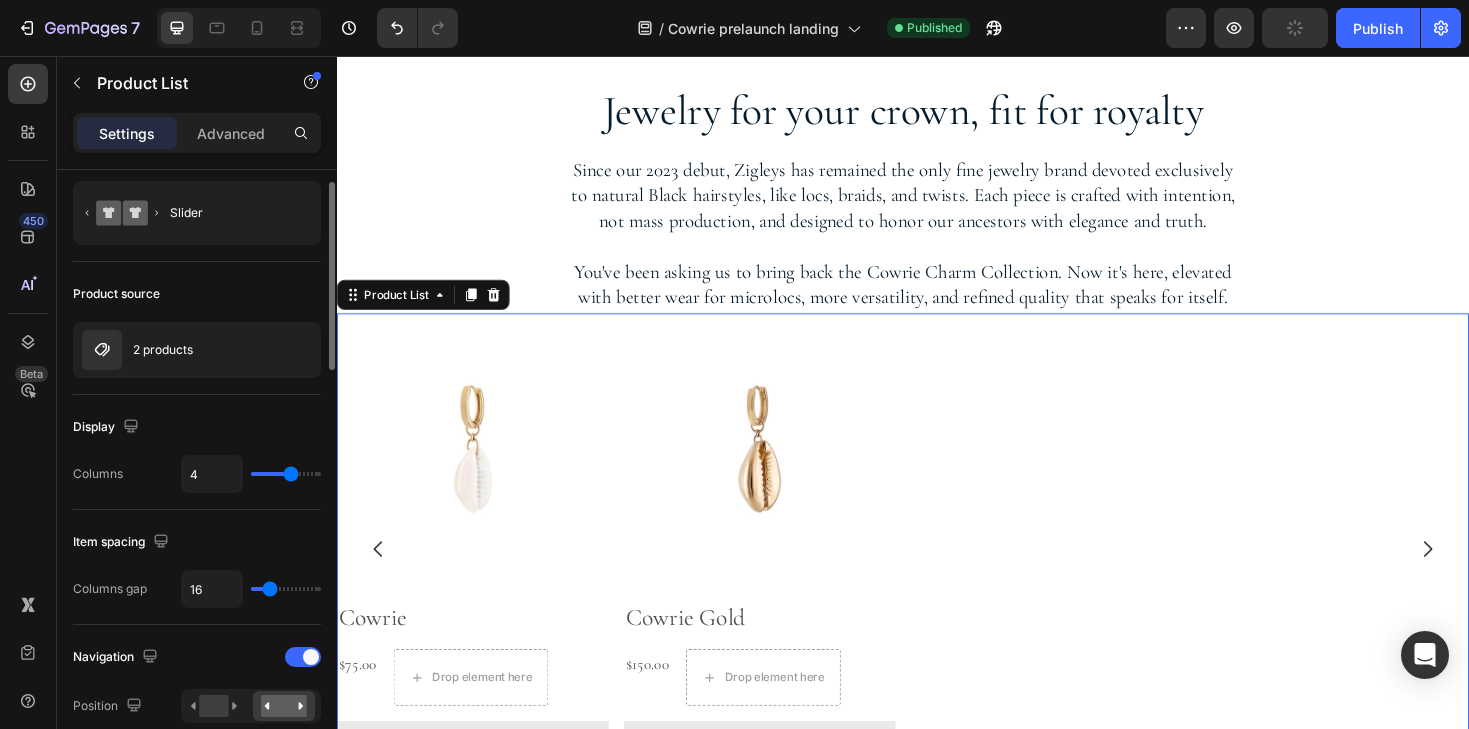 type on "3" 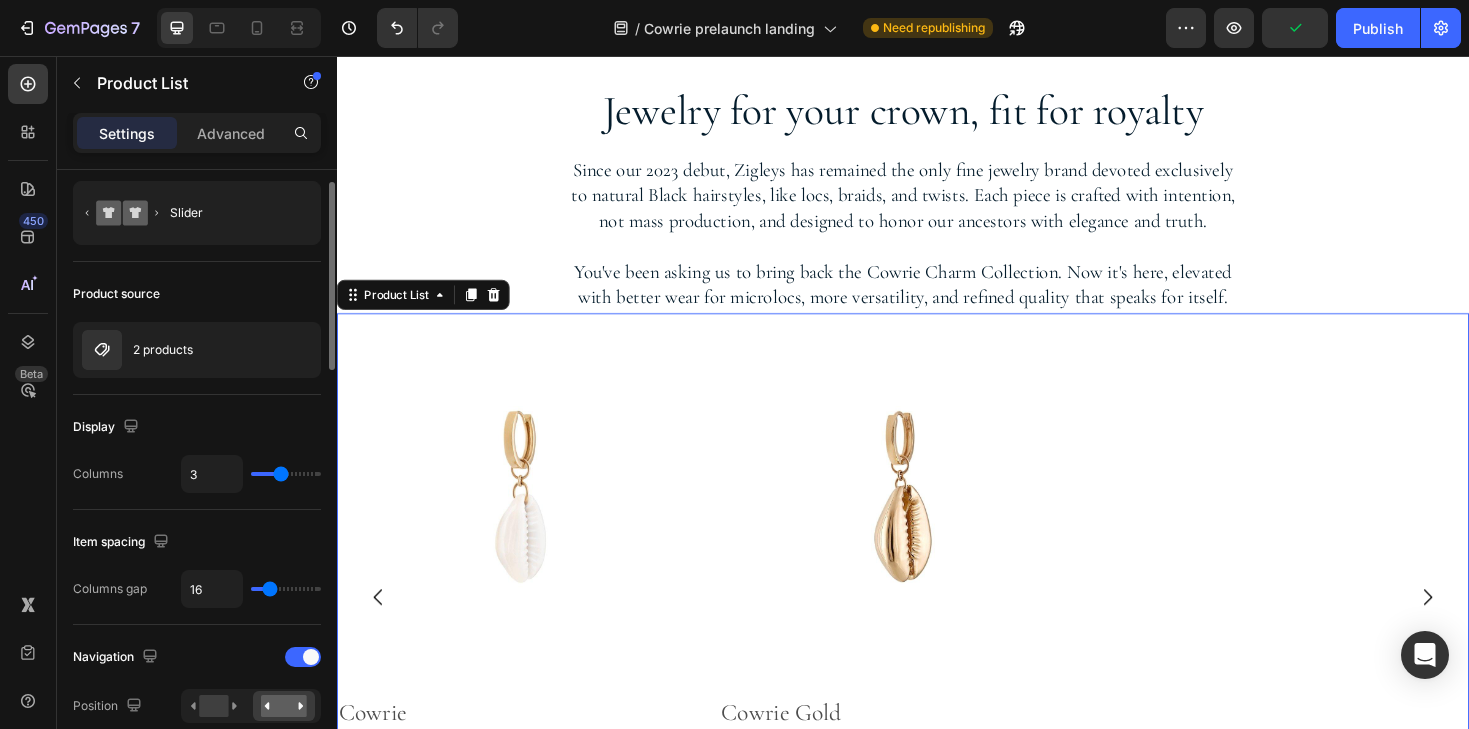 type on "2" 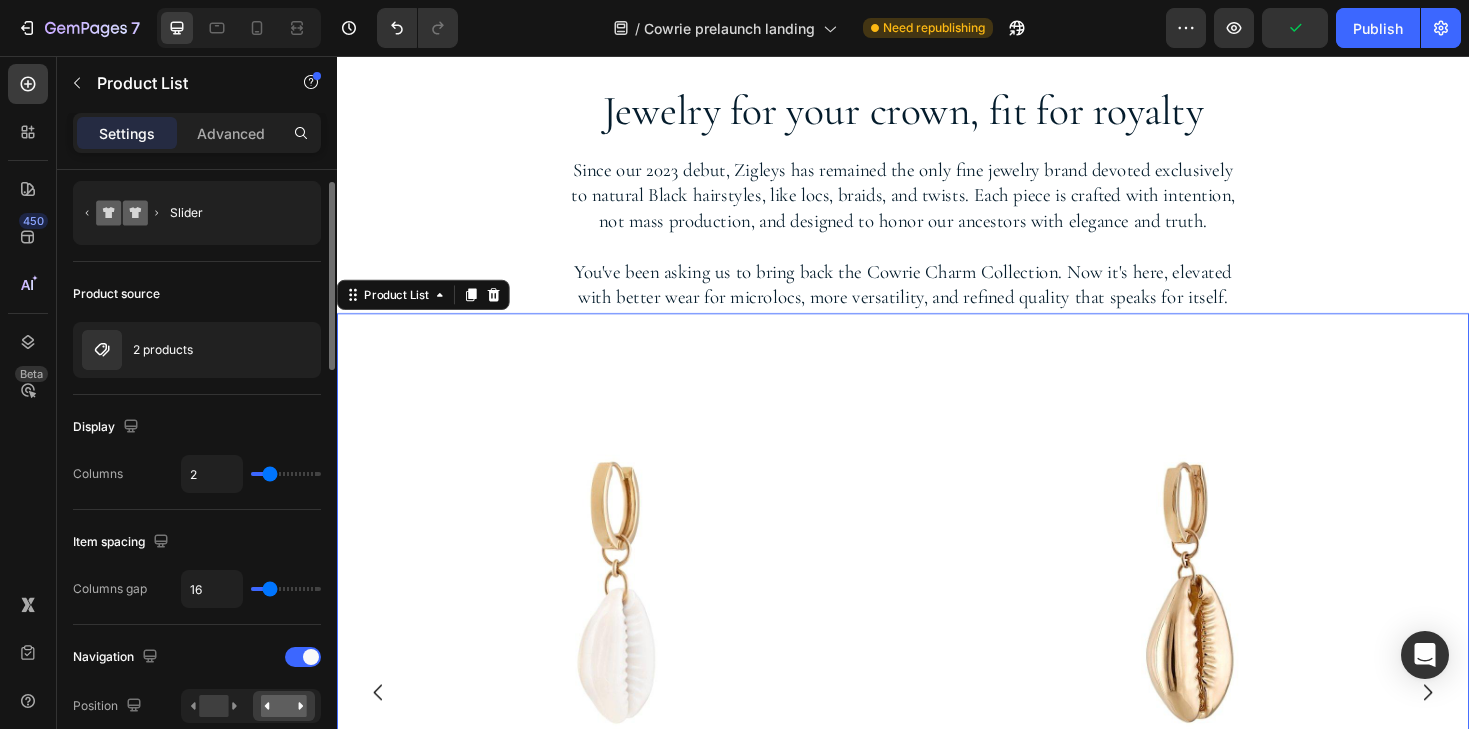 drag, startPoint x: 283, startPoint y: 477, endPoint x: 270, endPoint y: 479, distance: 13.152946 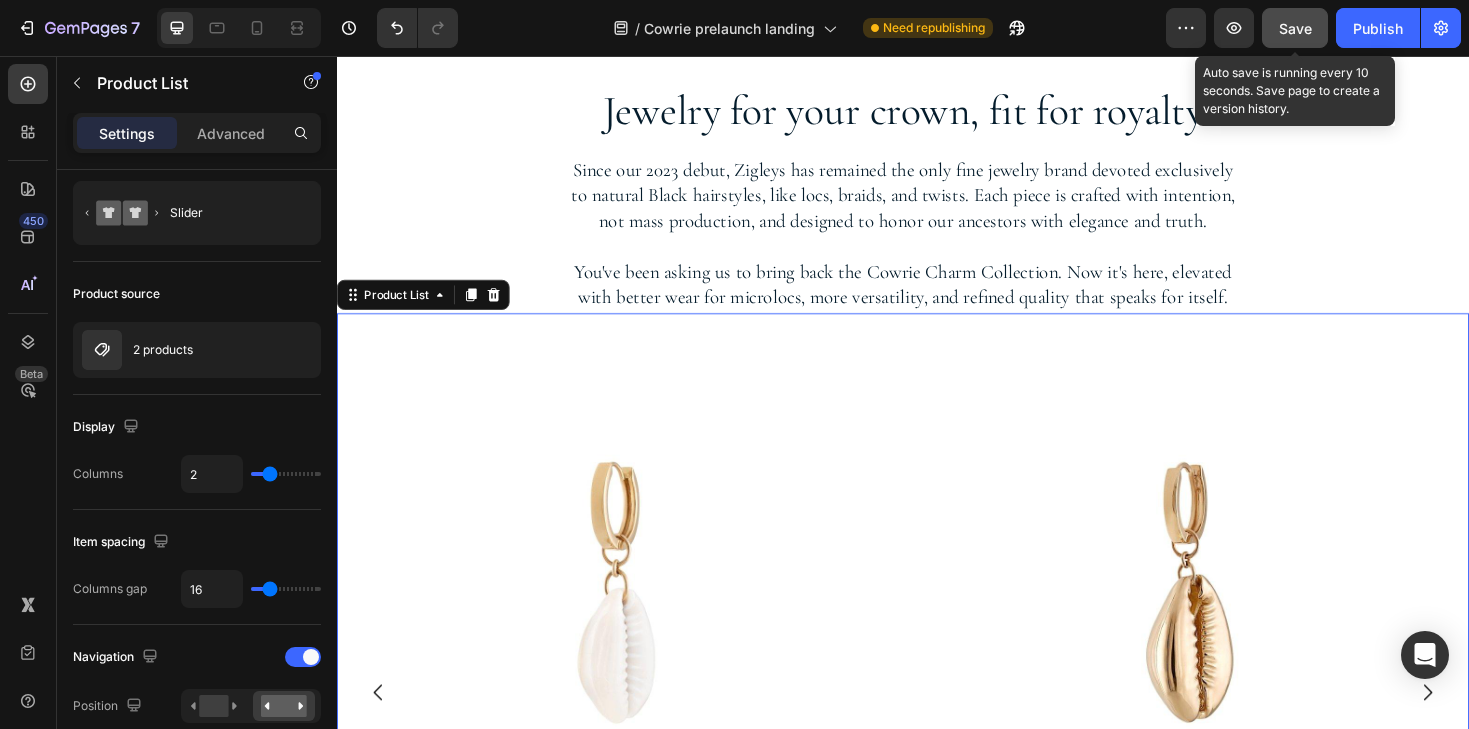 click on "Save" at bounding box center (1295, 28) 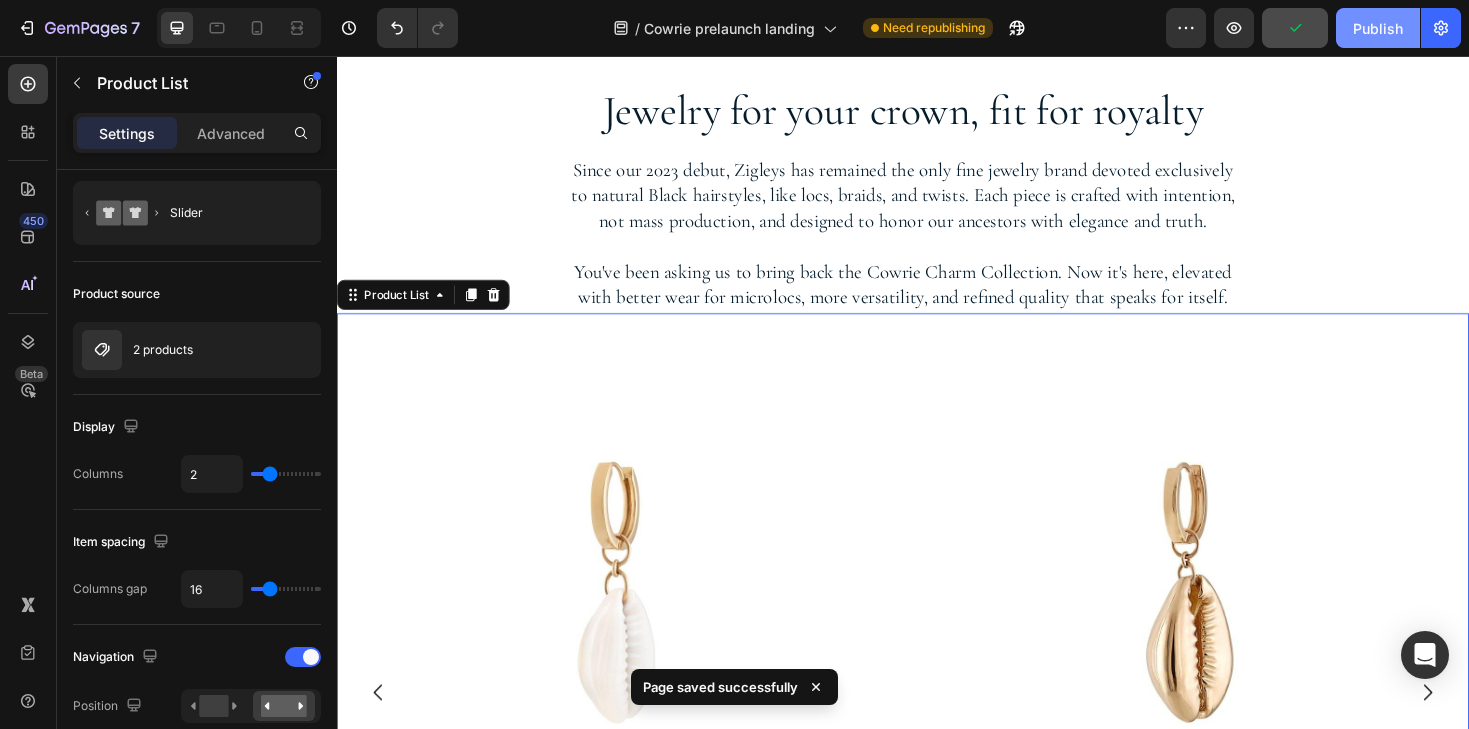 click on "Publish" at bounding box center [1378, 28] 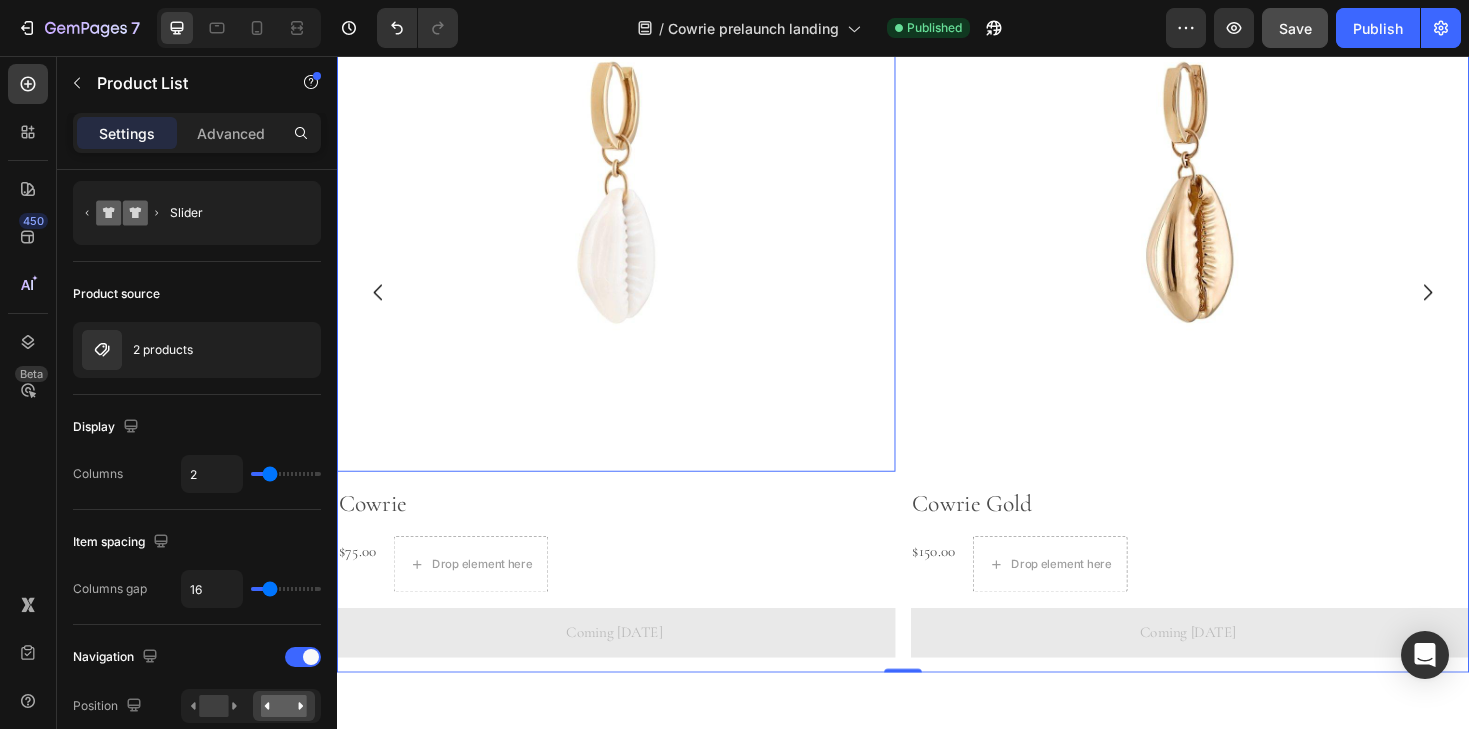 scroll, scrollTop: 1740, scrollLeft: 0, axis: vertical 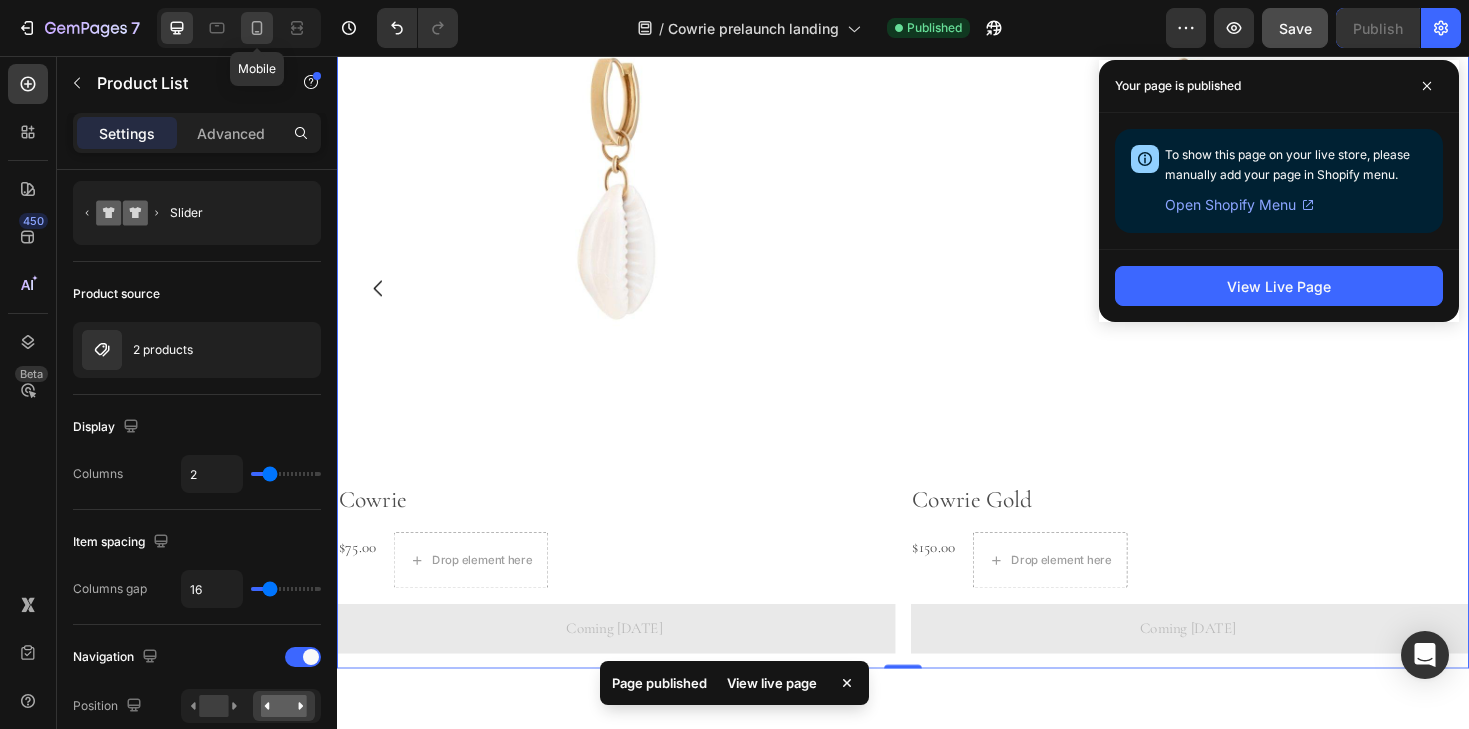 click 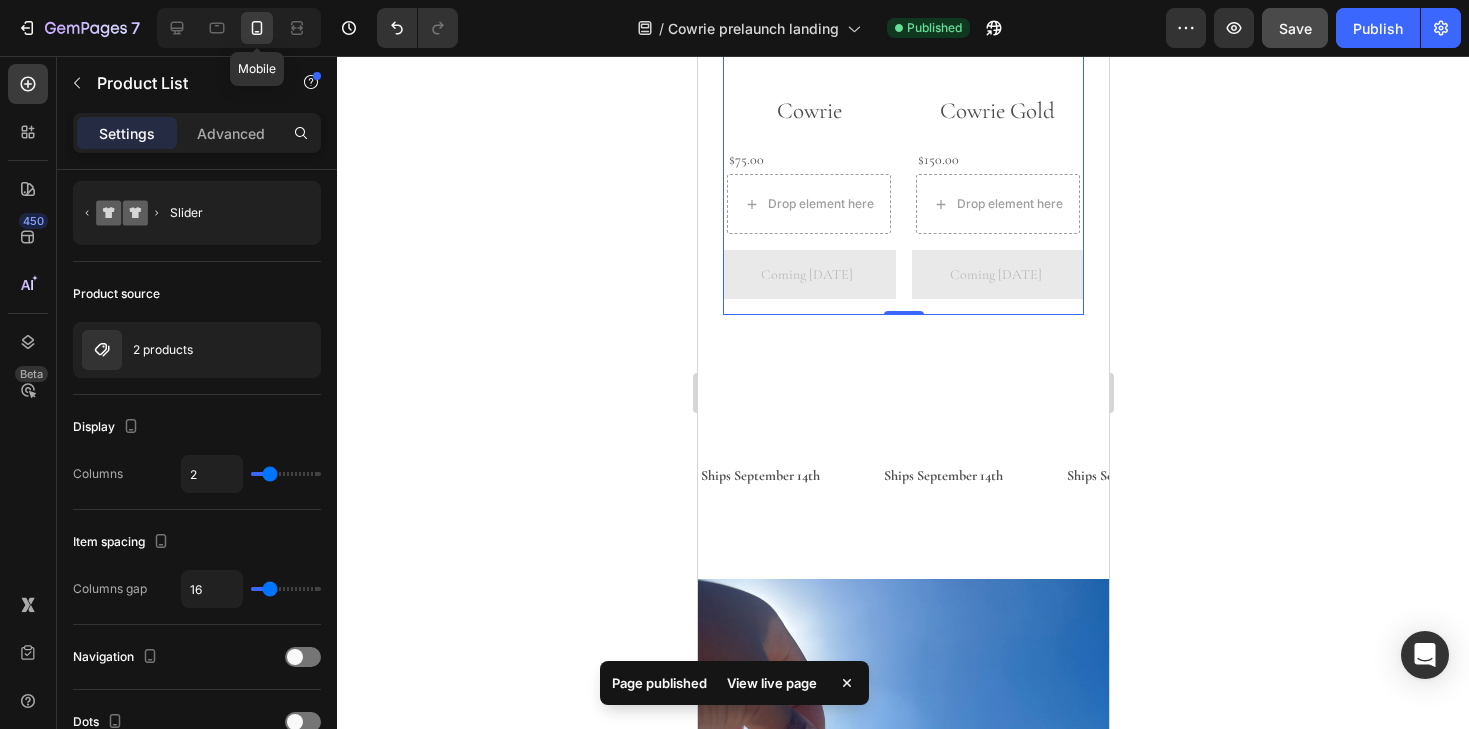 scroll, scrollTop: 1520, scrollLeft: 0, axis: vertical 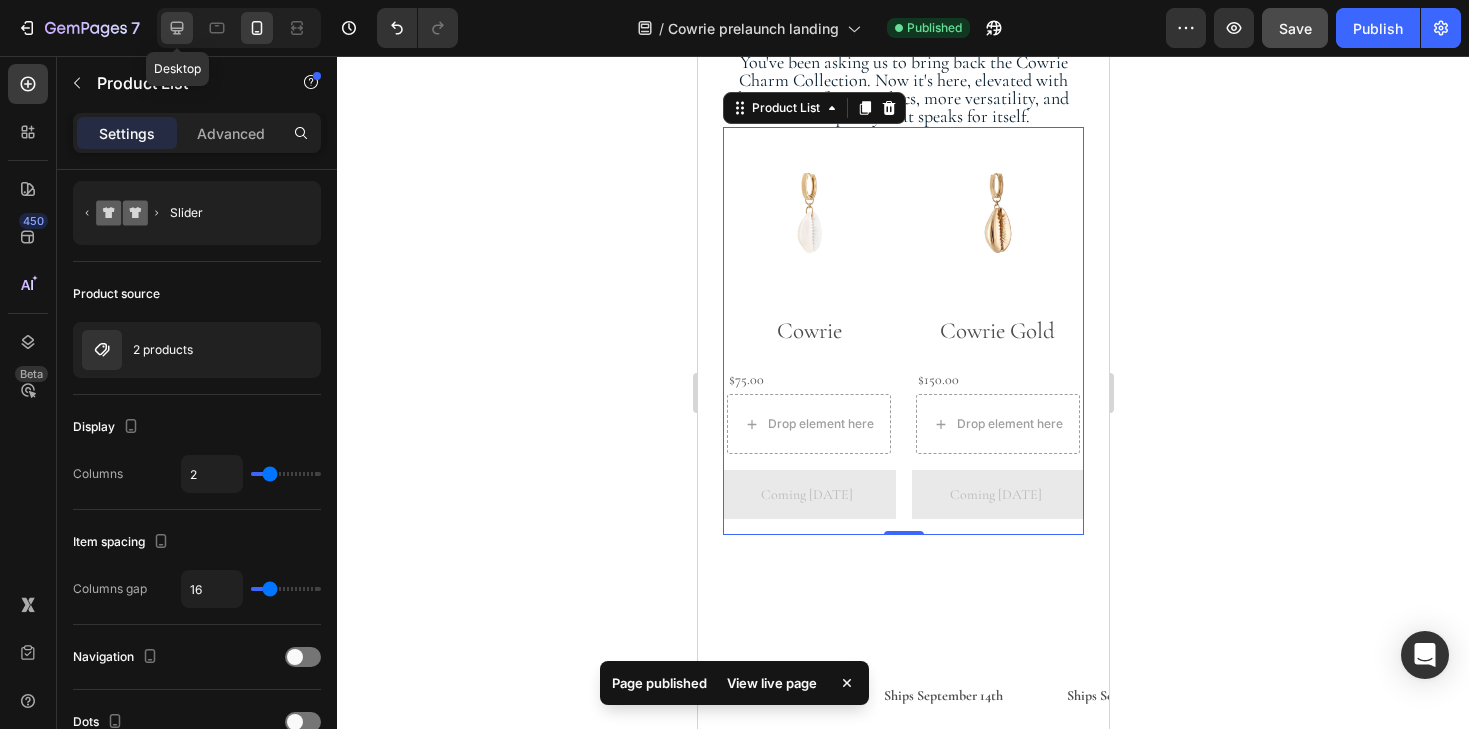 click 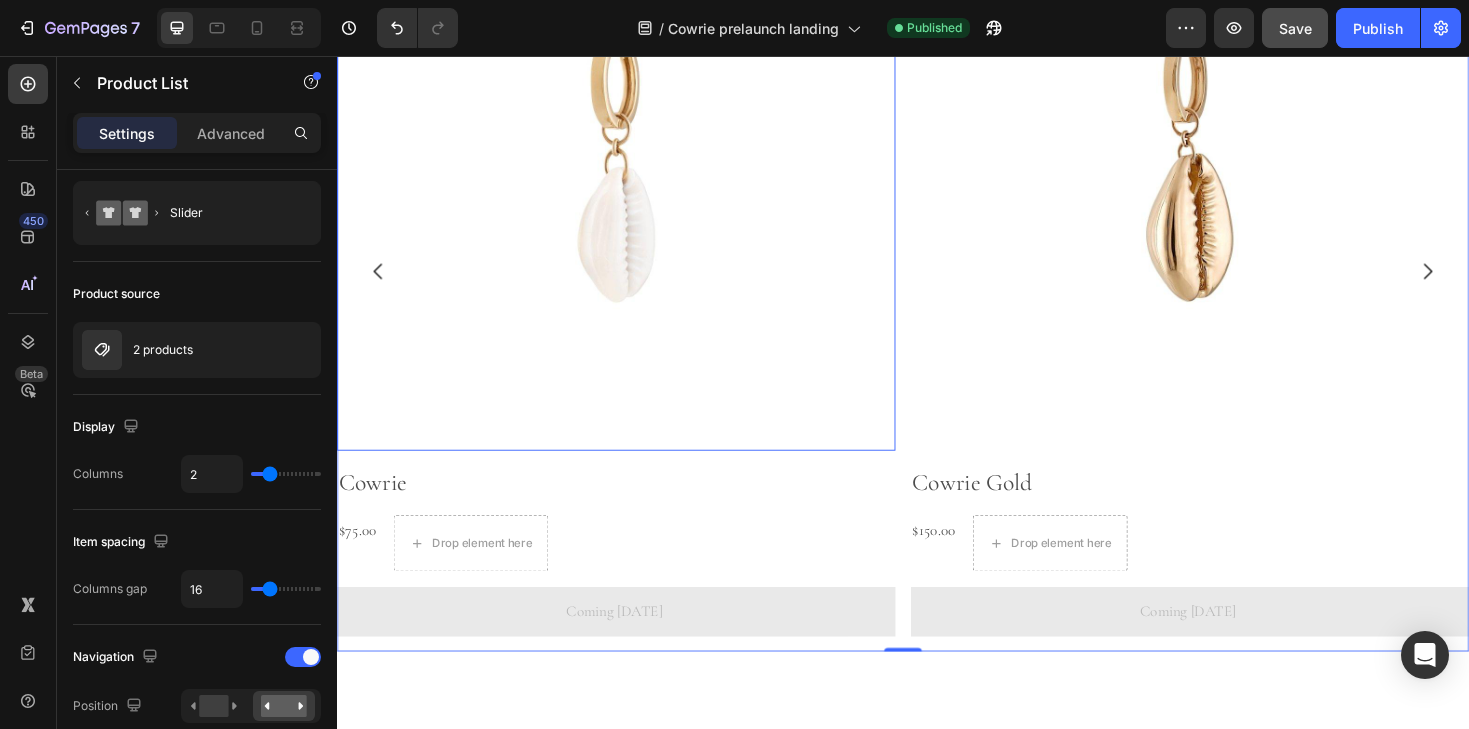 scroll, scrollTop: 1781, scrollLeft: 0, axis: vertical 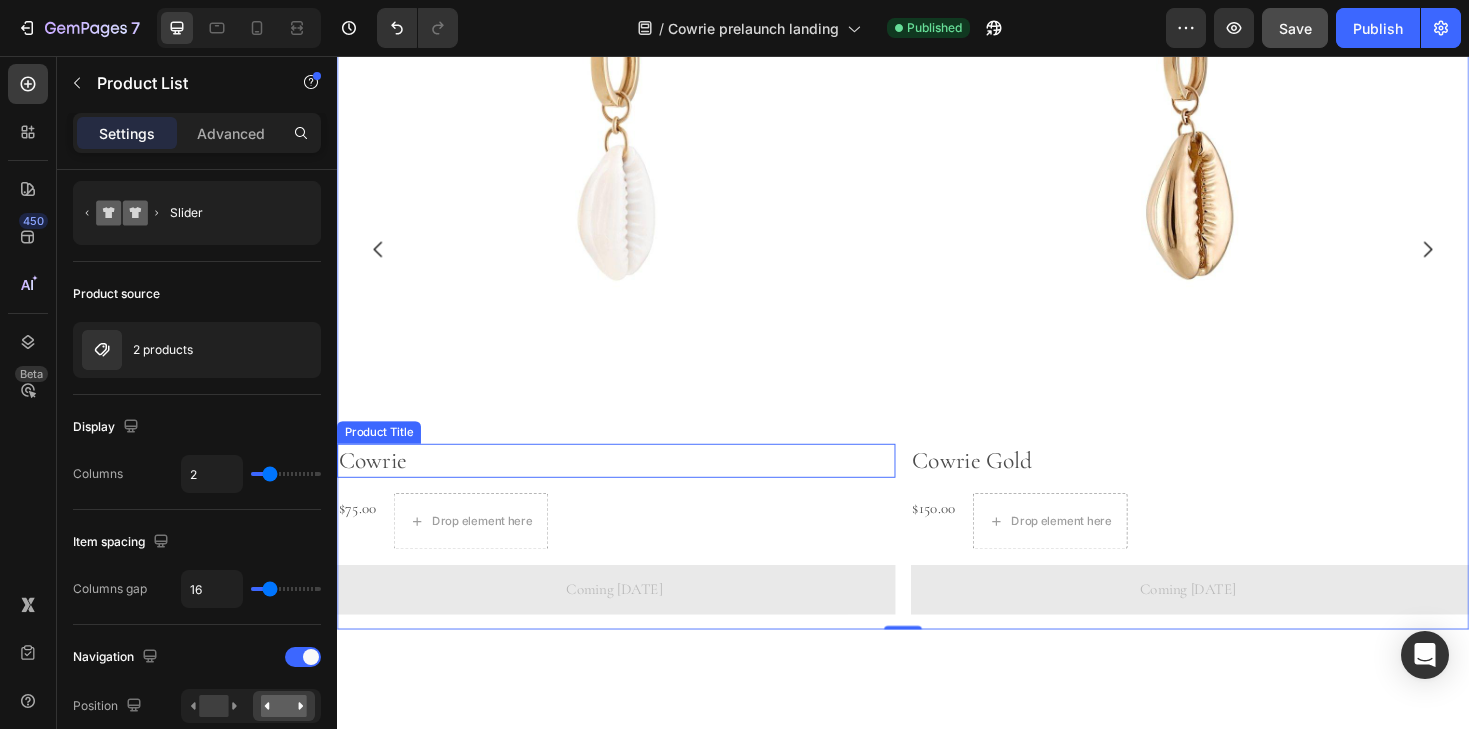 click on "Cowrie" at bounding box center [633, 485] 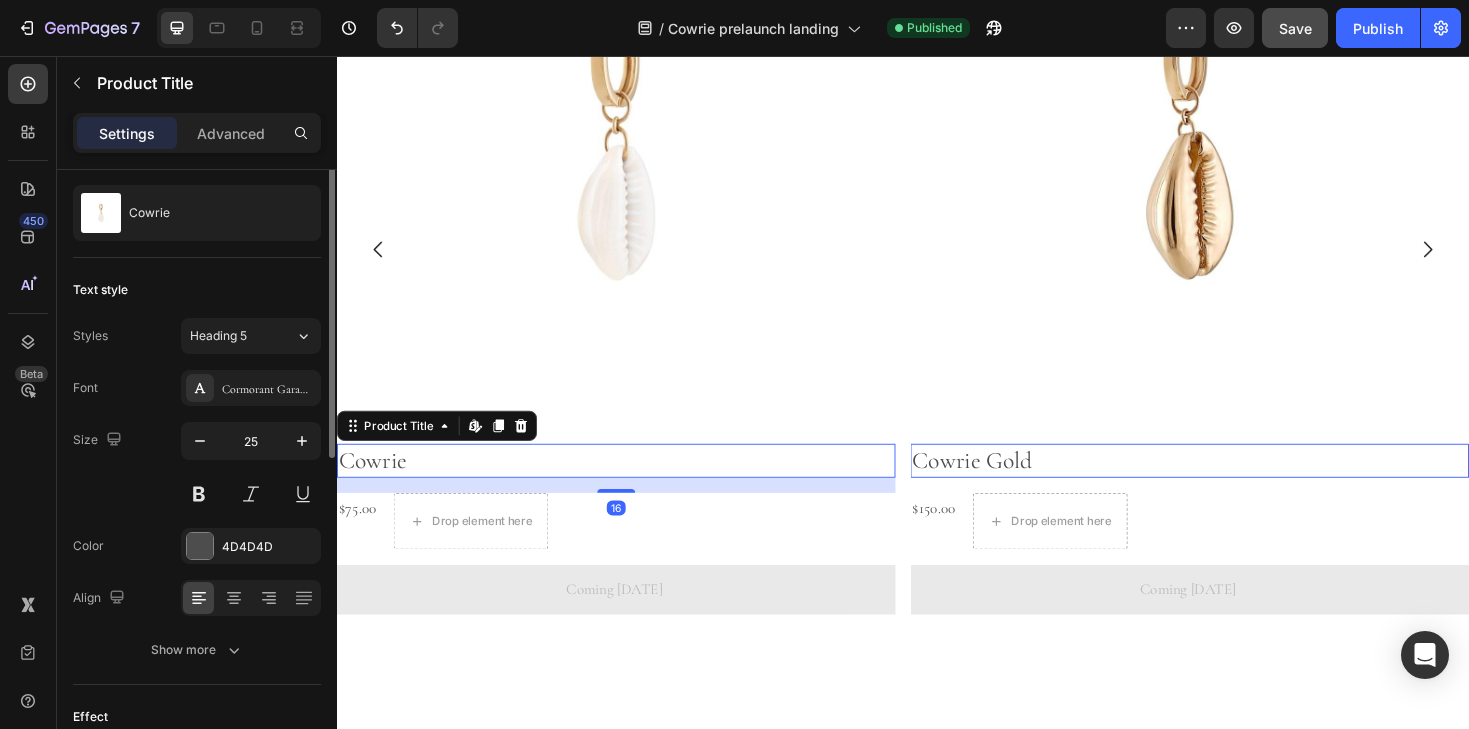 scroll, scrollTop: 0, scrollLeft: 0, axis: both 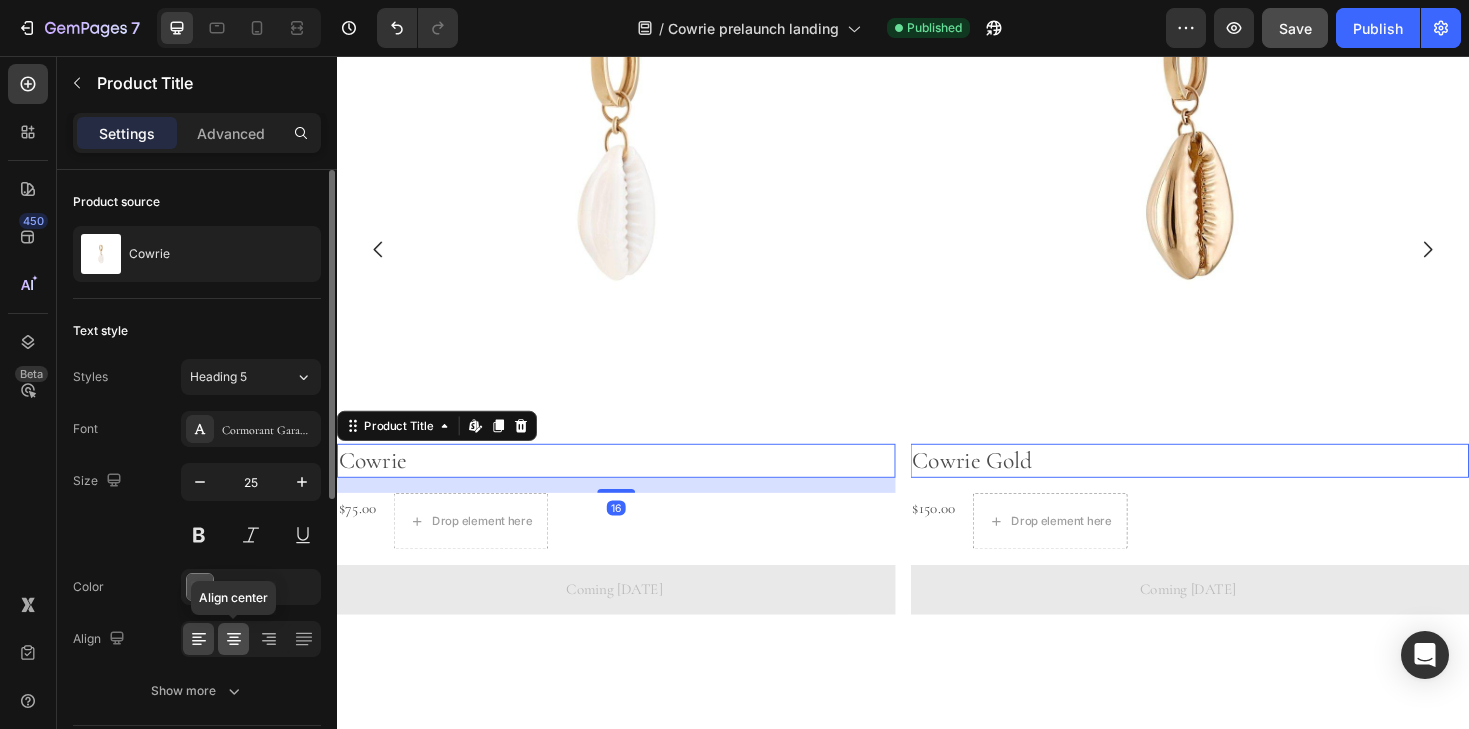click 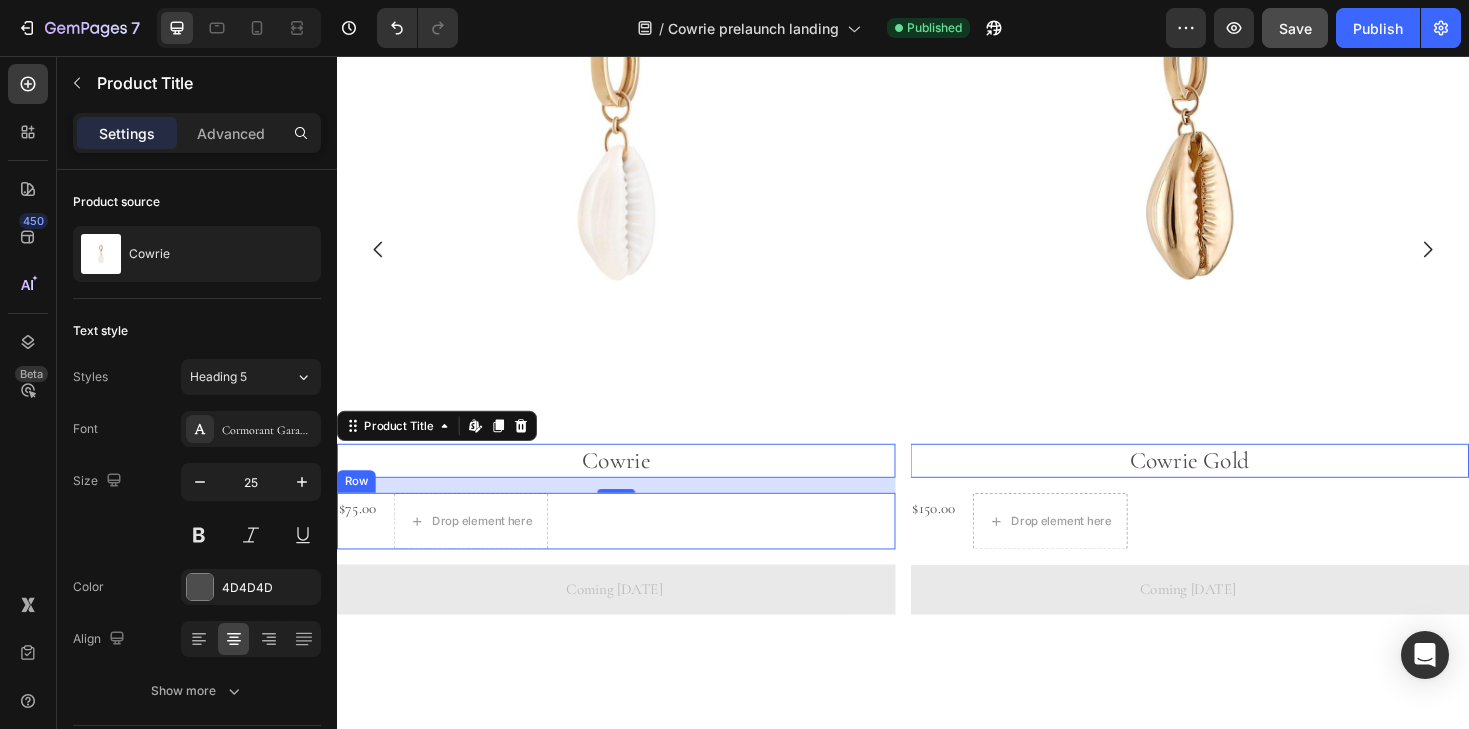 click on "$75.00 Product Price Product Price" at bounding box center [359, 549] 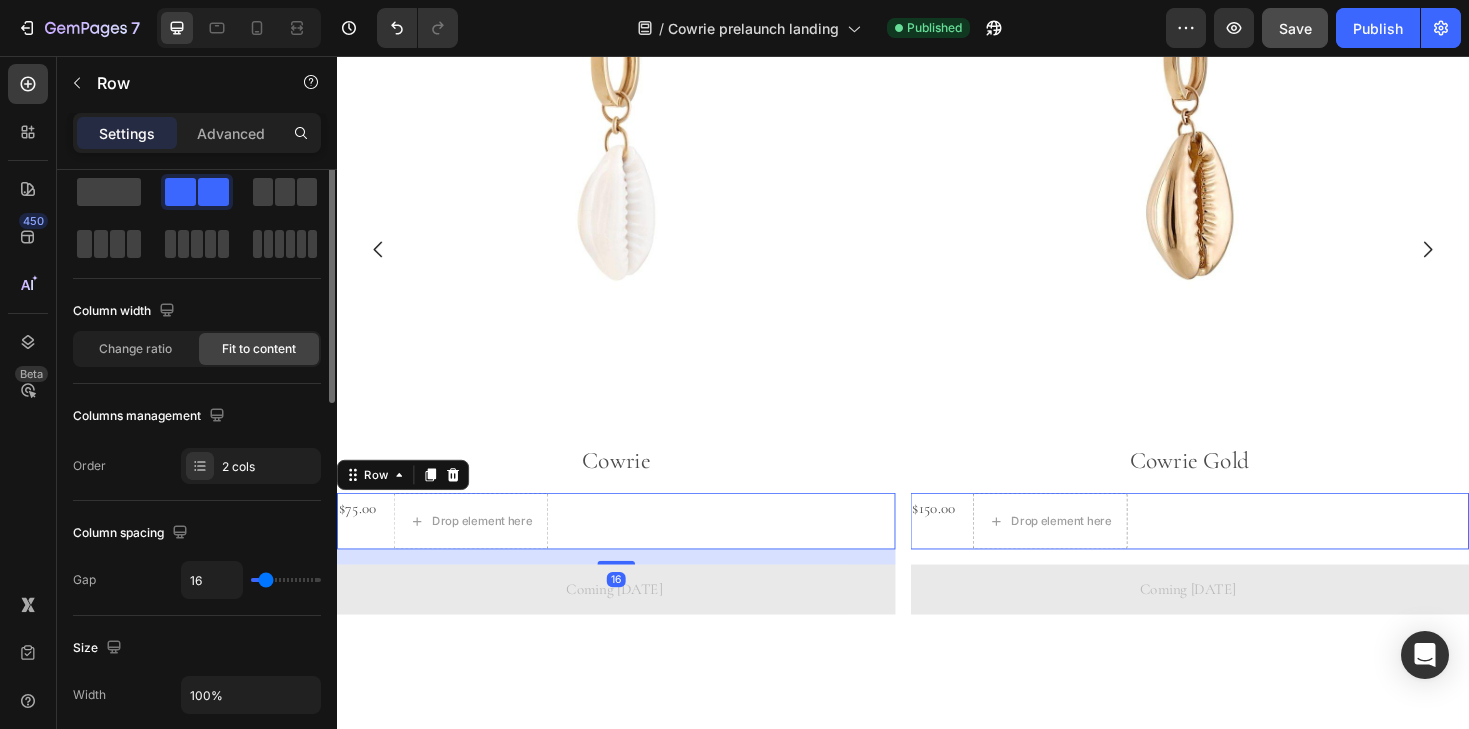 scroll, scrollTop: 49, scrollLeft: 0, axis: vertical 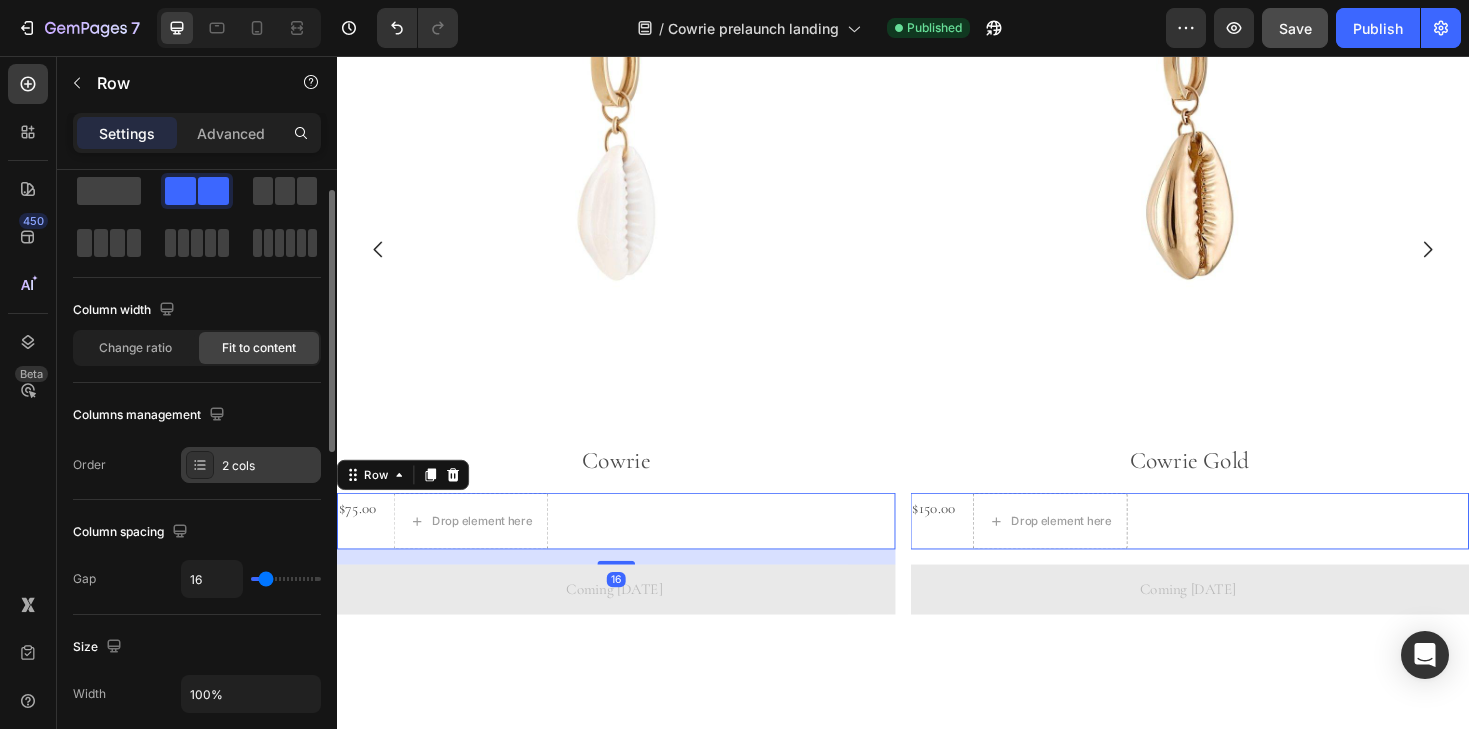 click 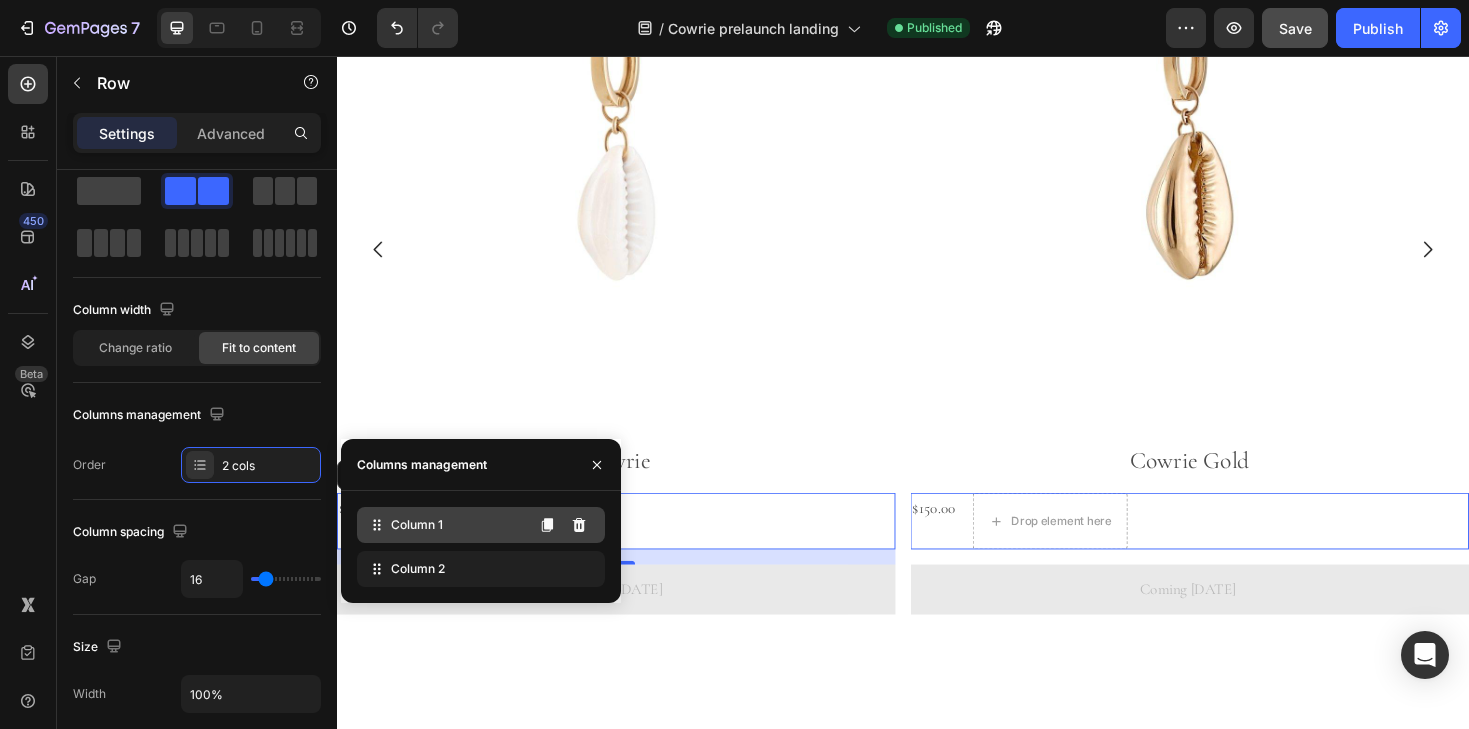 click on "Column 1" at bounding box center (417, 525) 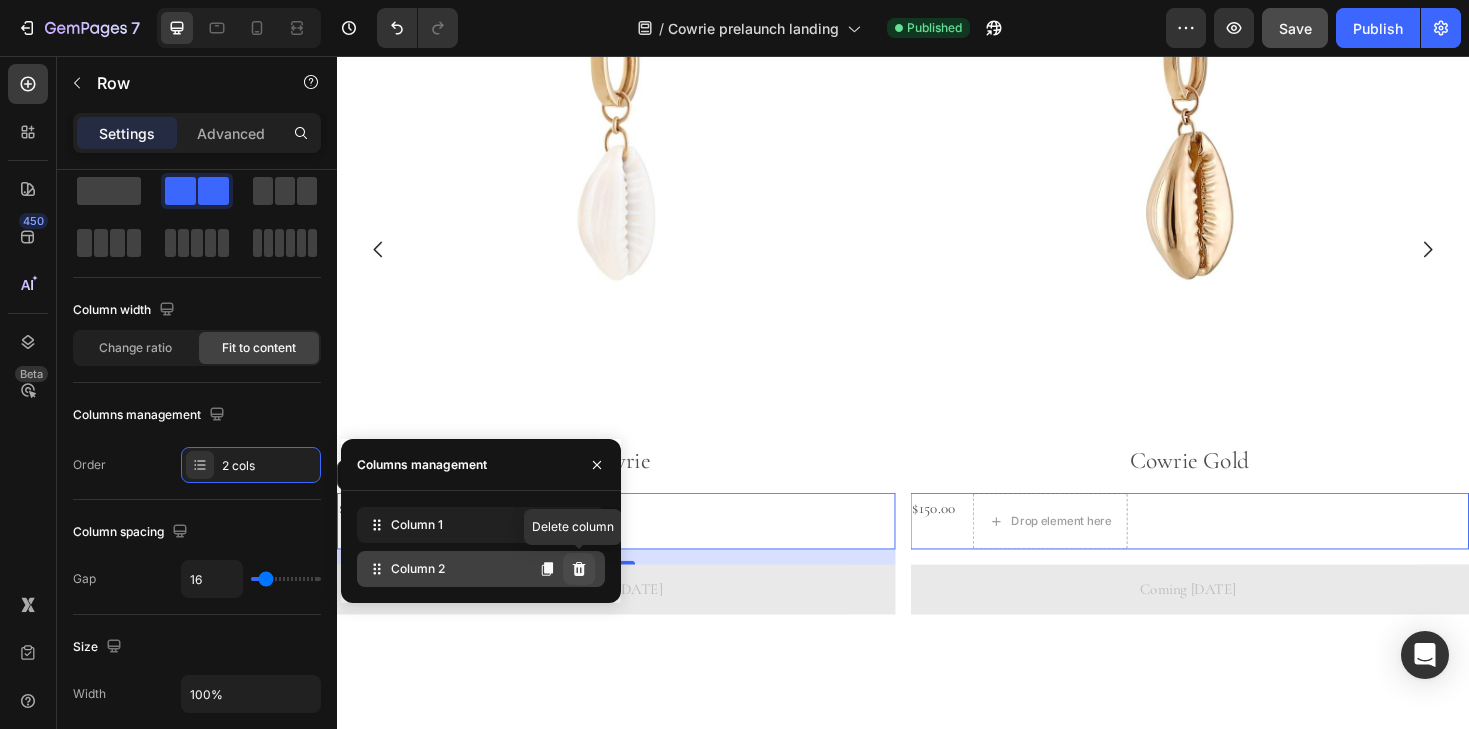 drag, startPoint x: 579, startPoint y: 573, endPoint x: 255, endPoint y: 548, distance: 324.96307 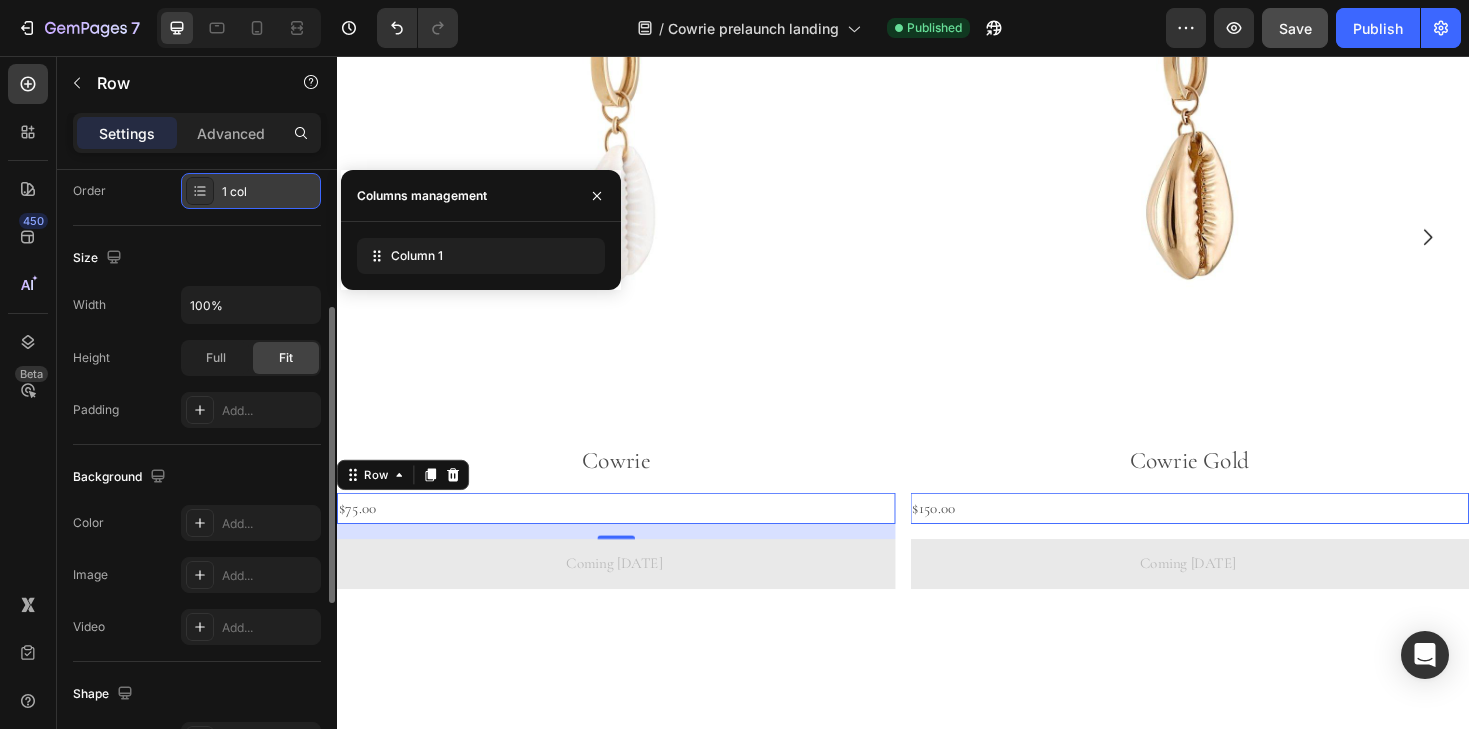 scroll, scrollTop: 0, scrollLeft: 0, axis: both 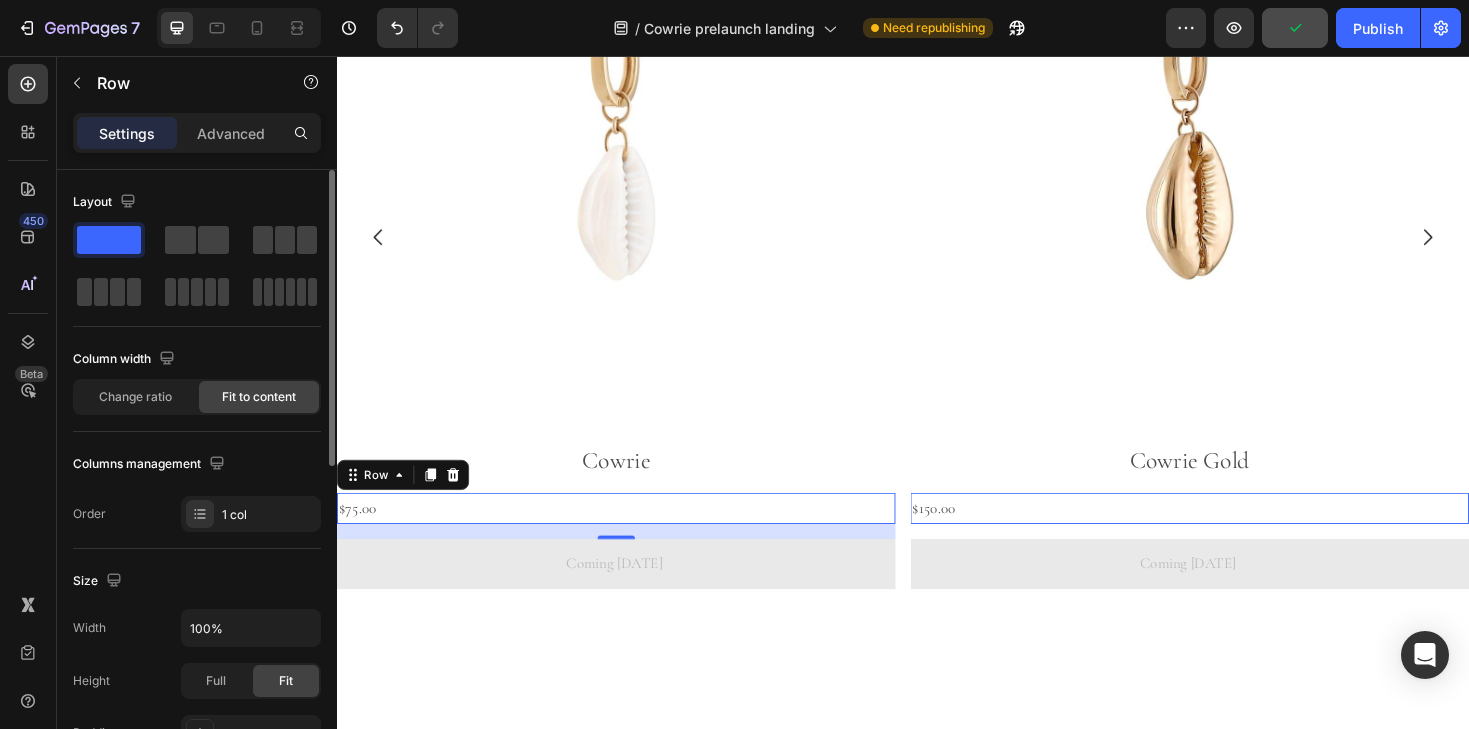 click on "Layout Column width Change ratio Fit to content Columns management Order 1 col" 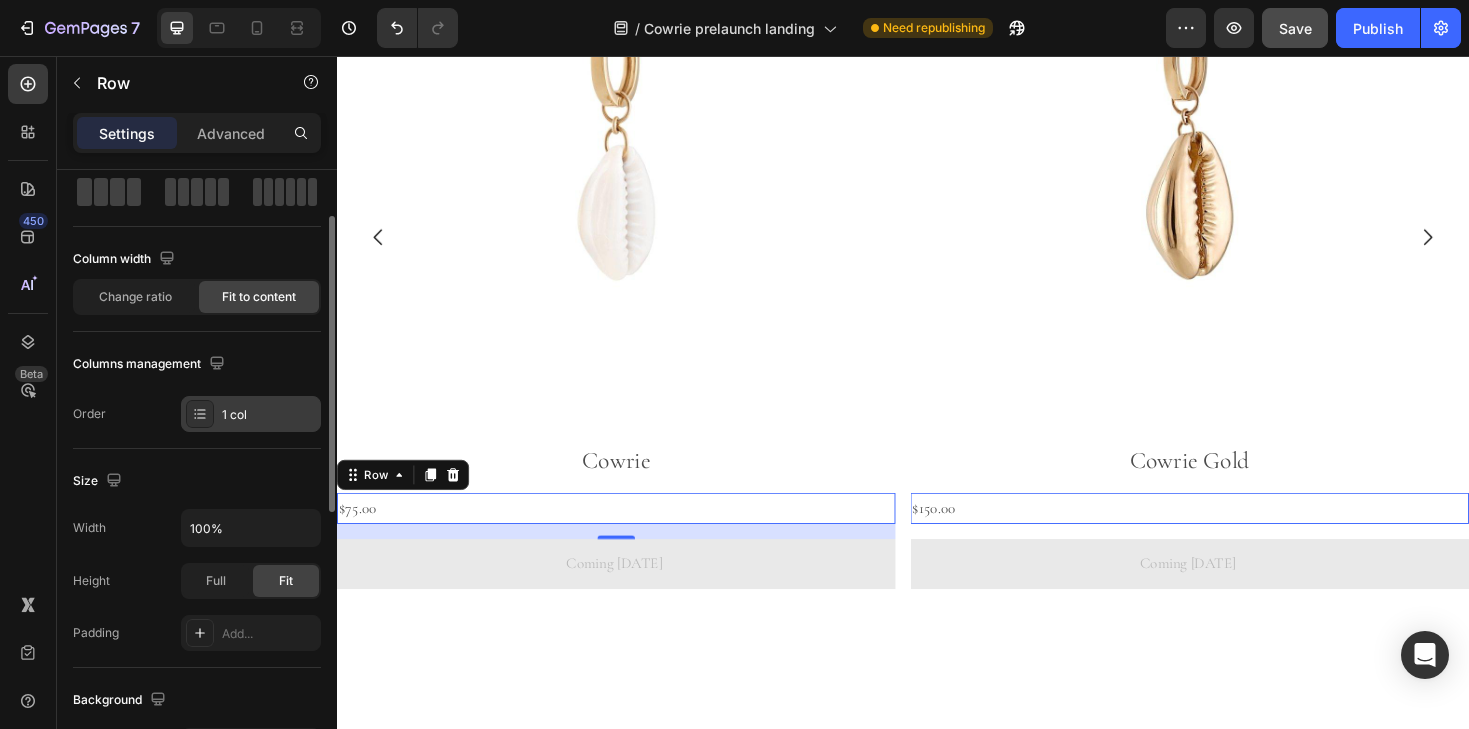 scroll, scrollTop: 102, scrollLeft: 0, axis: vertical 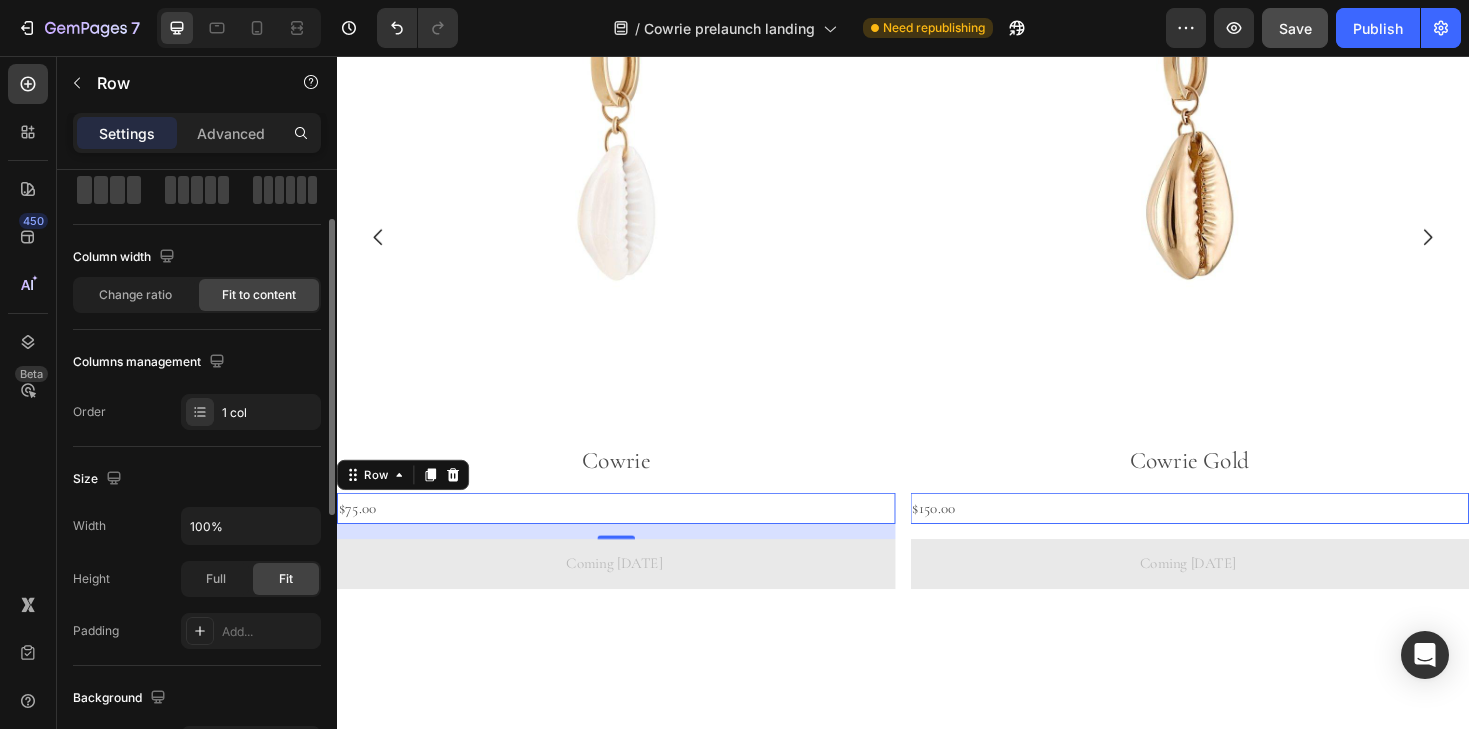 click on "$75.00 Product Price Product Price Row   16" at bounding box center (633, 535) 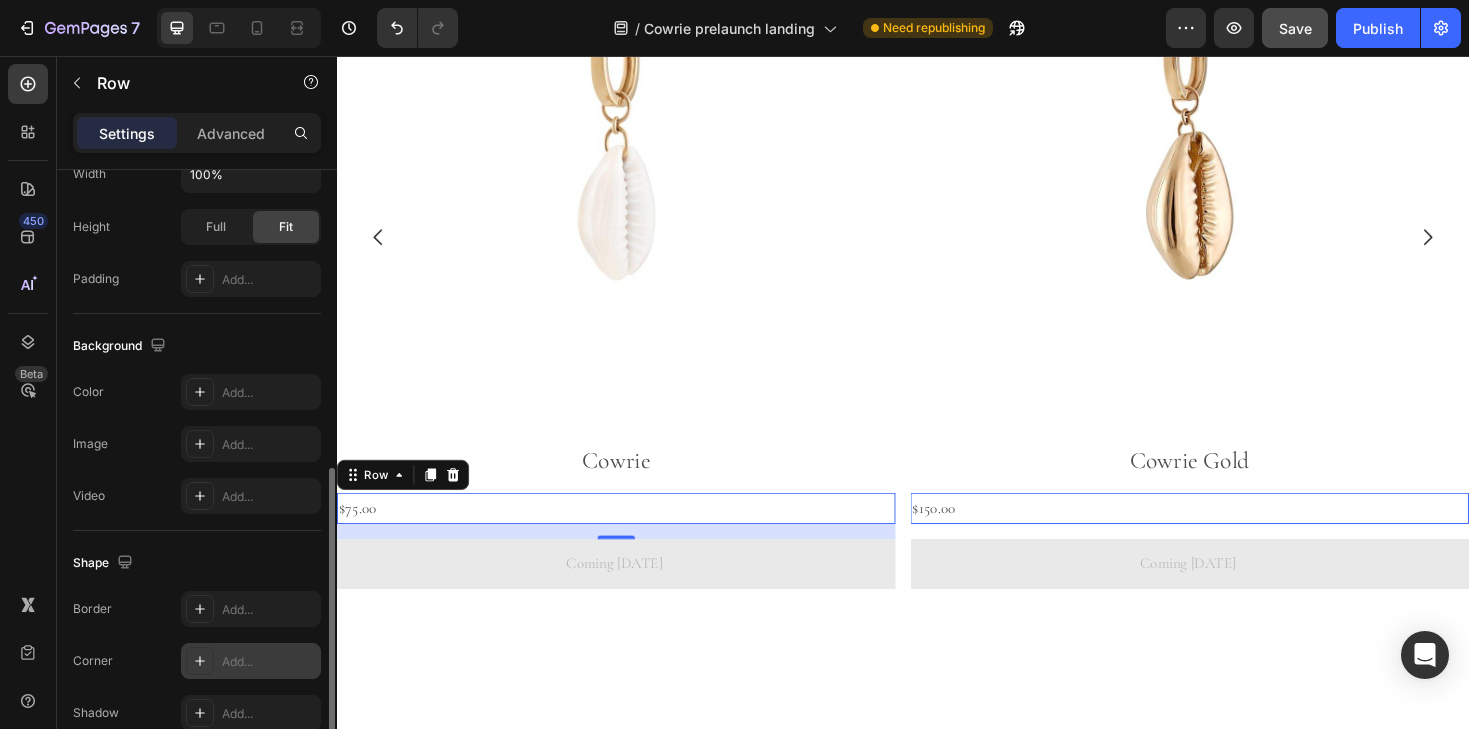 scroll, scrollTop: 665, scrollLeft: 0, axis: vertical 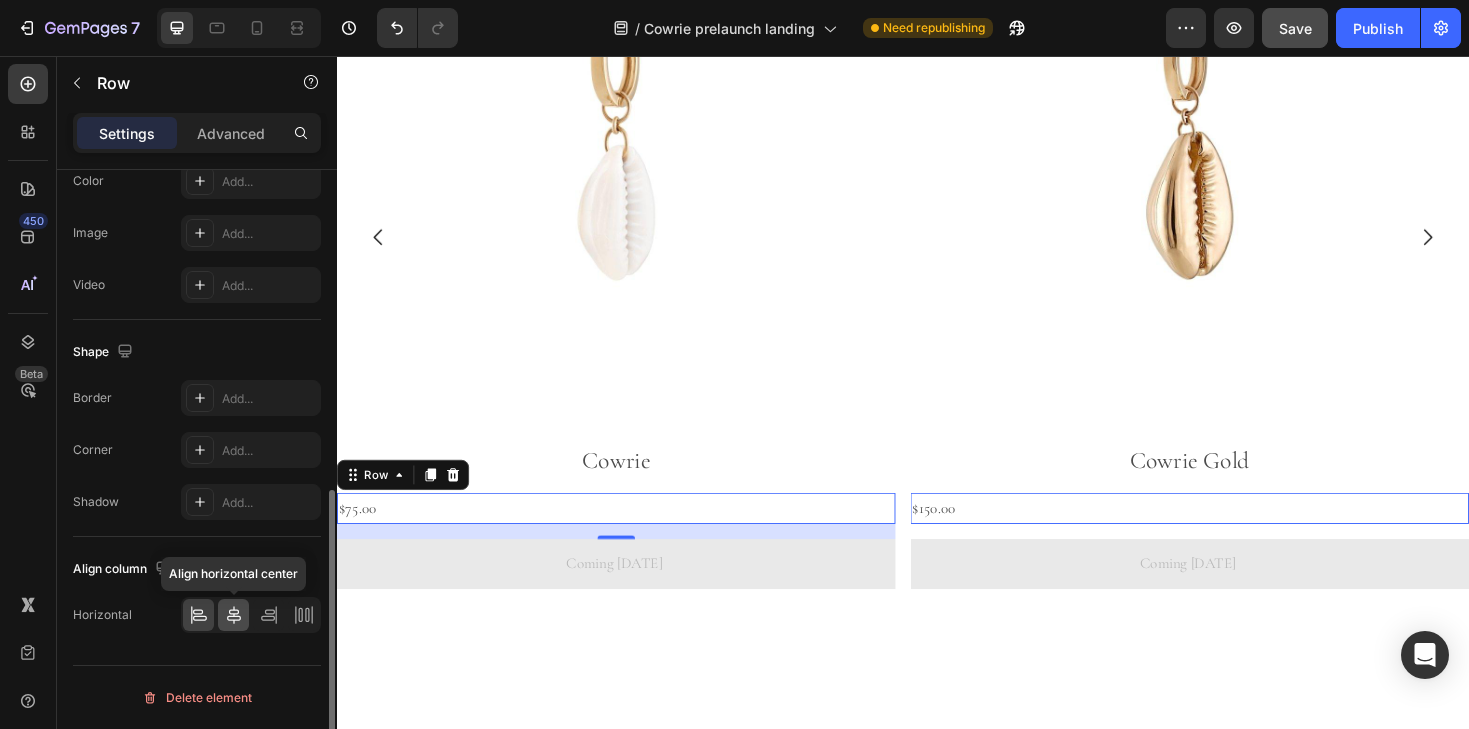 click 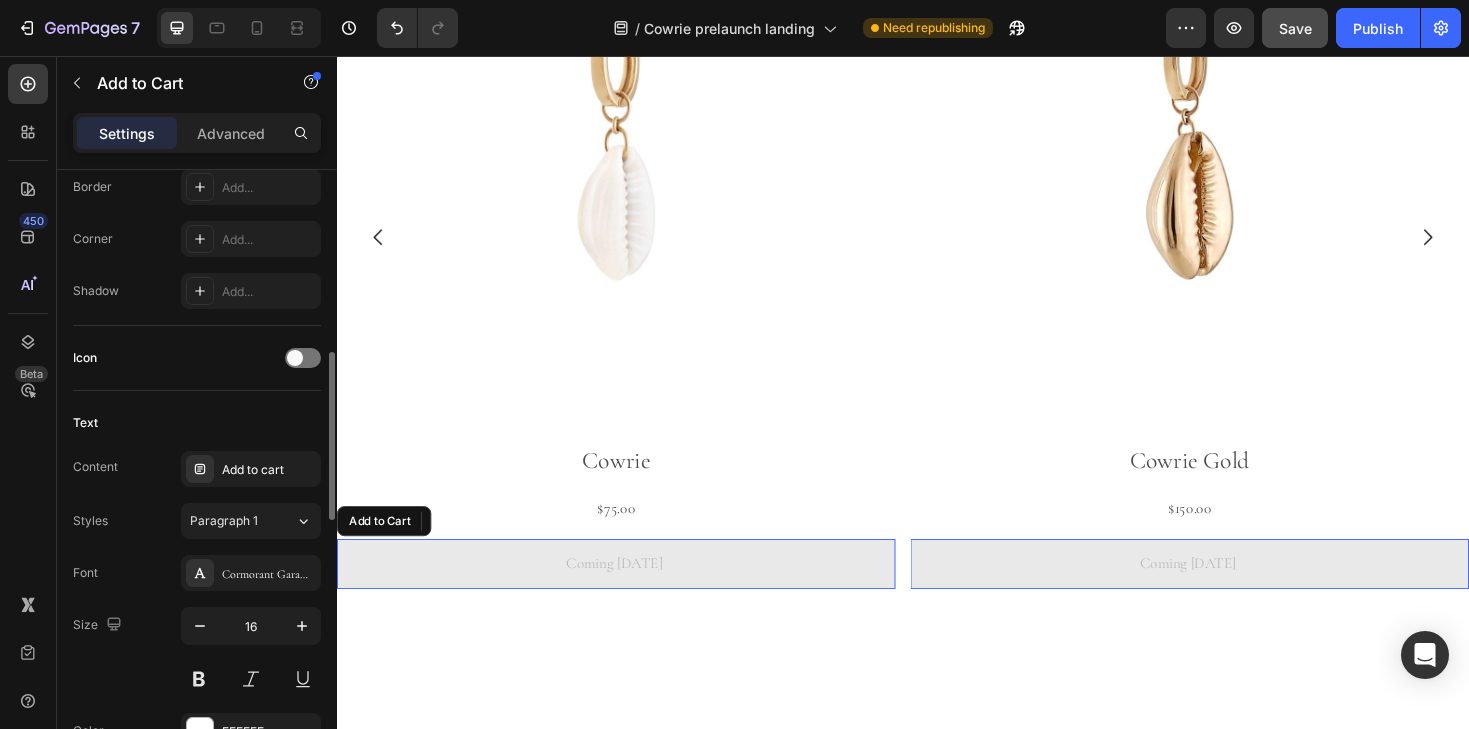 click on "Coming [DATE]" at bounding box center [633, 594] 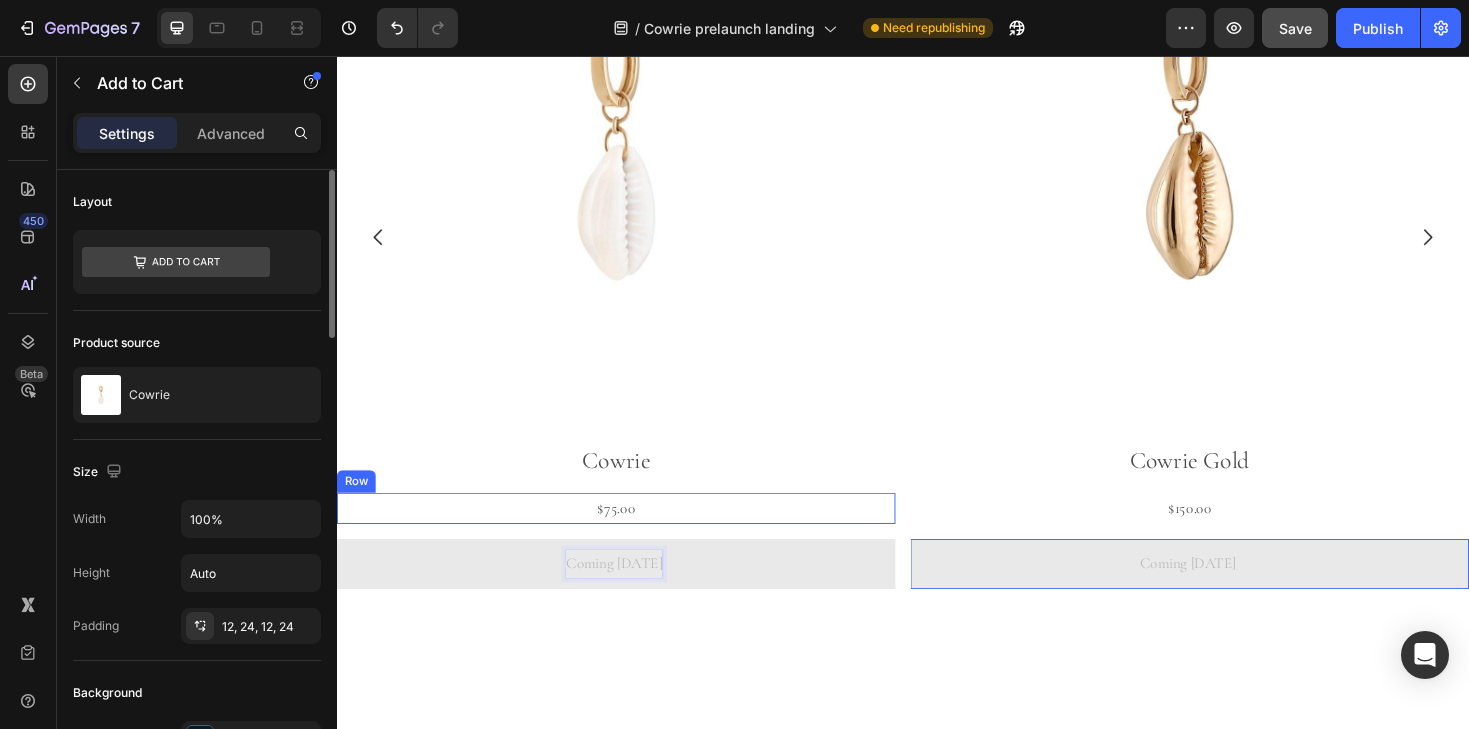 click on "$75.00 Product Price Product Price Row" at bounding box center [633, 535] 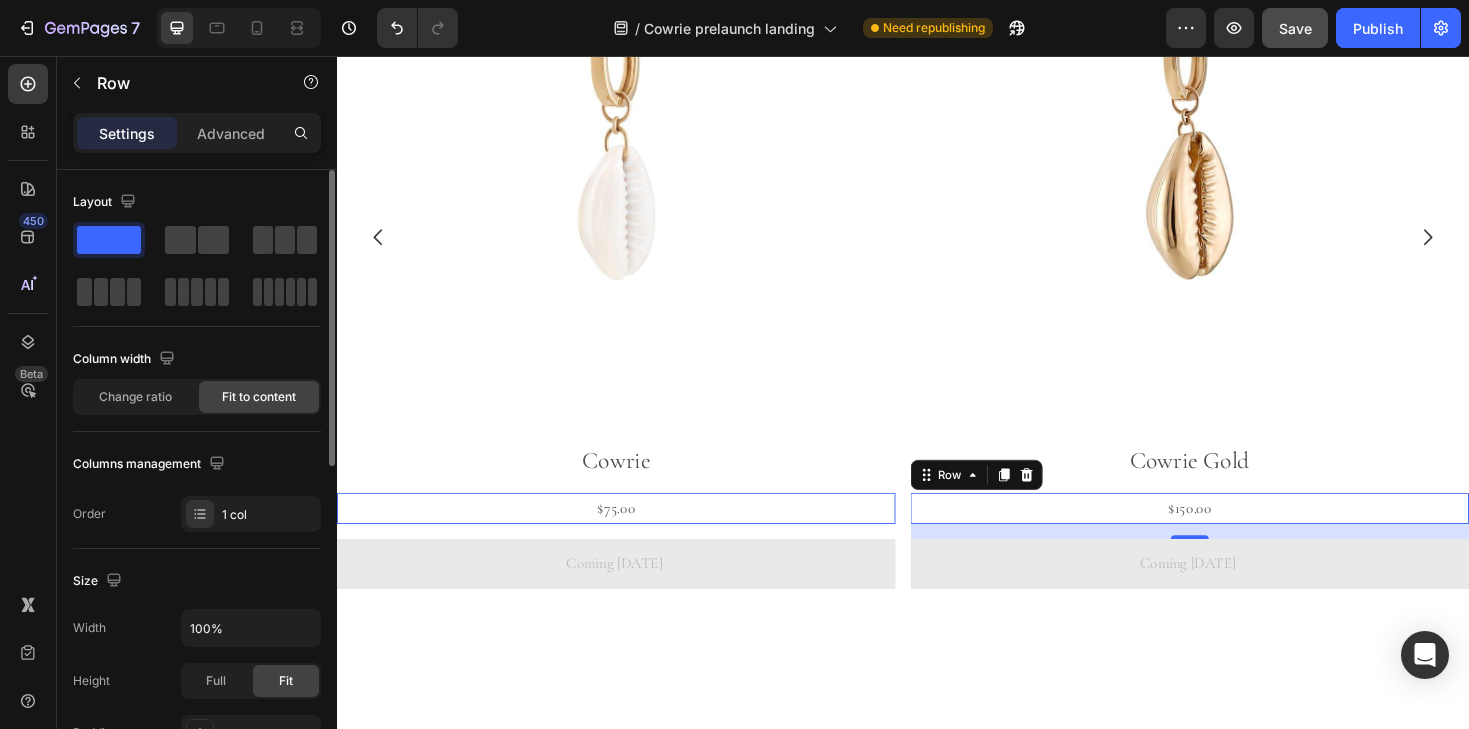 click on "$150.00 Product Price Product Price Row   0" at bounding box center (633, 535) 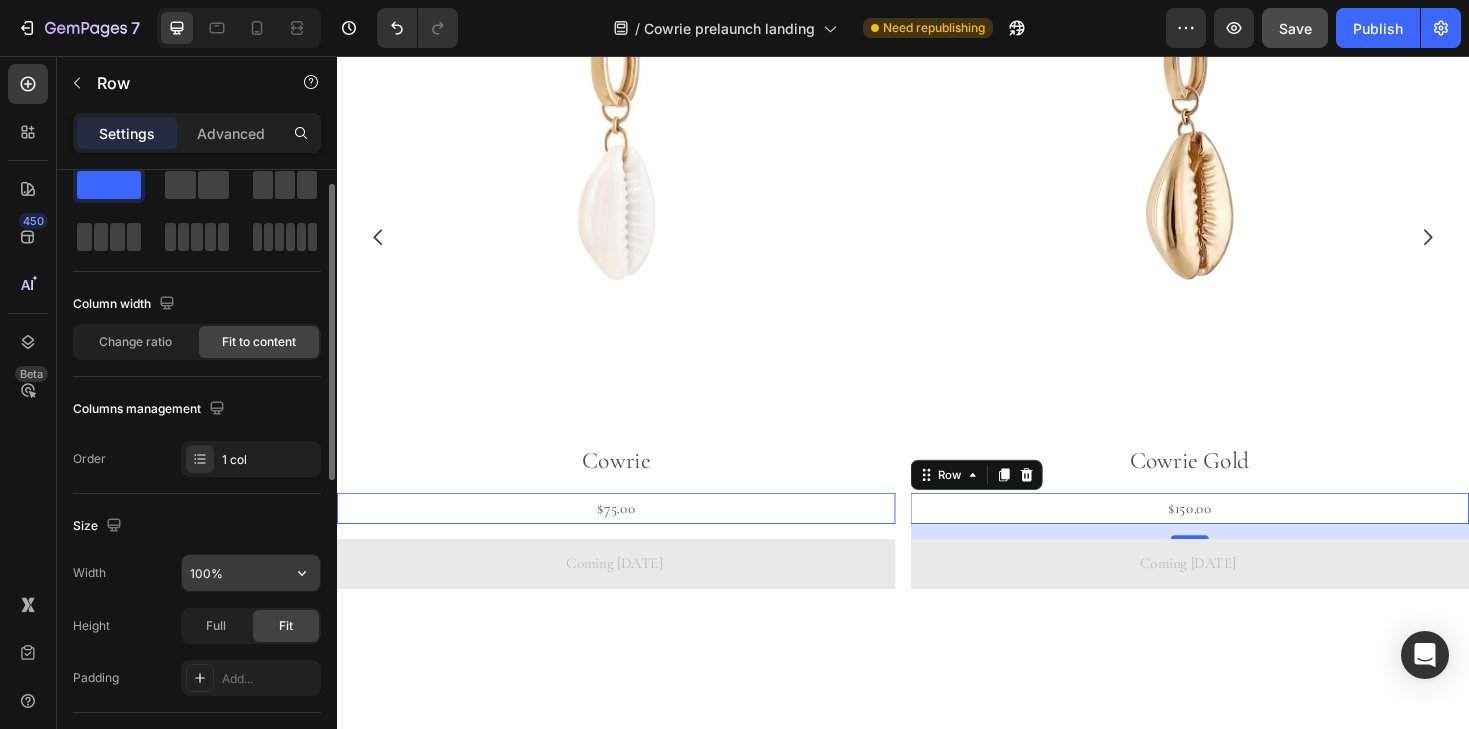 scroll, scrollTop: 0, scrollLeft: 0, axis: both 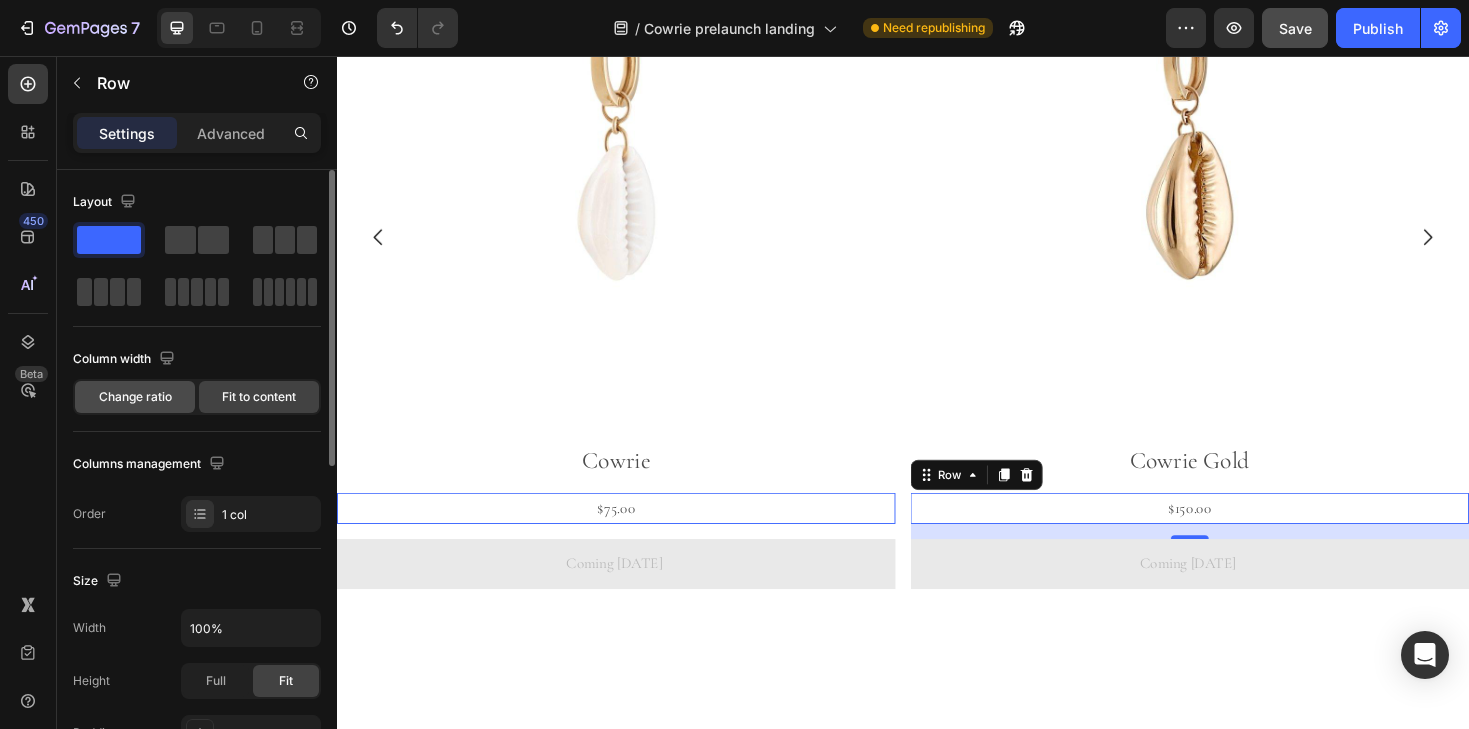 click on "Change ratio" 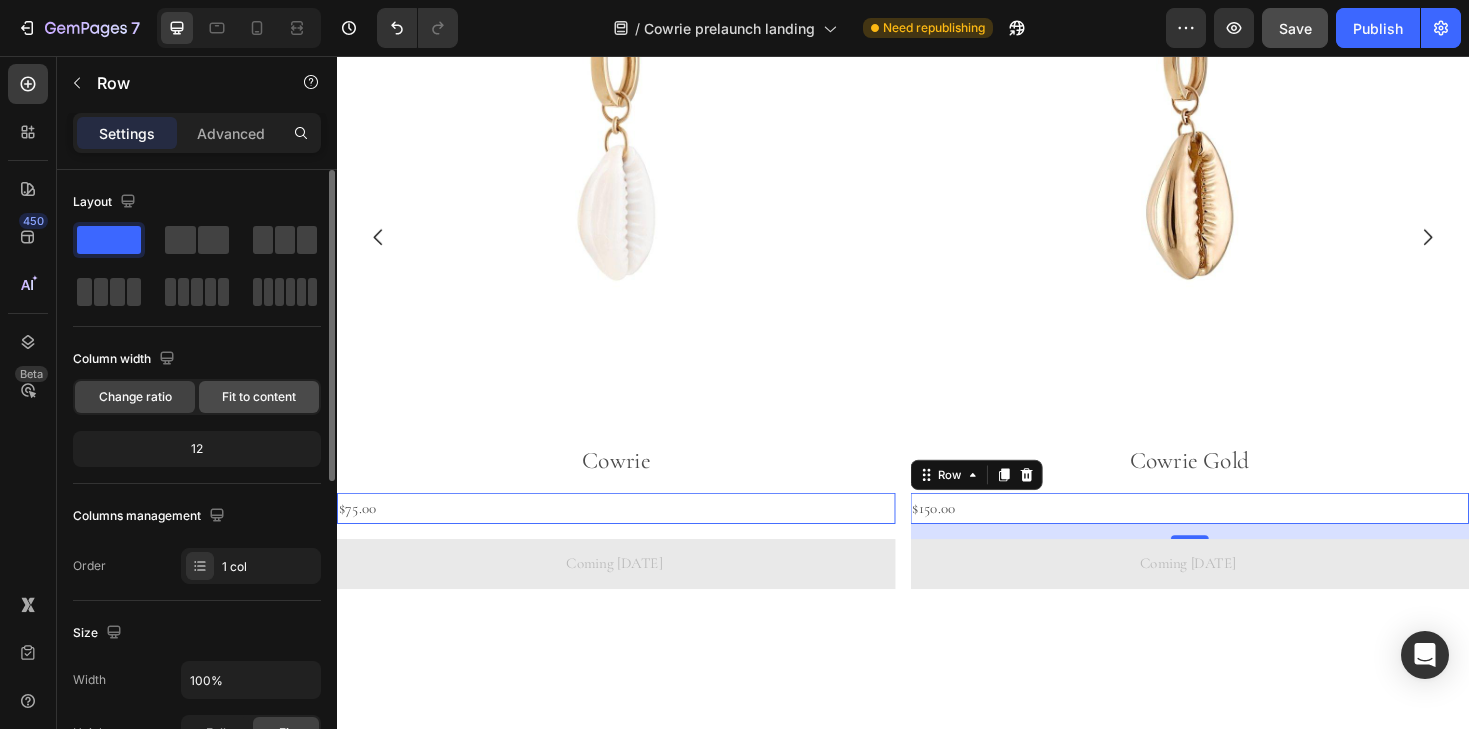 click on "Fit to content" 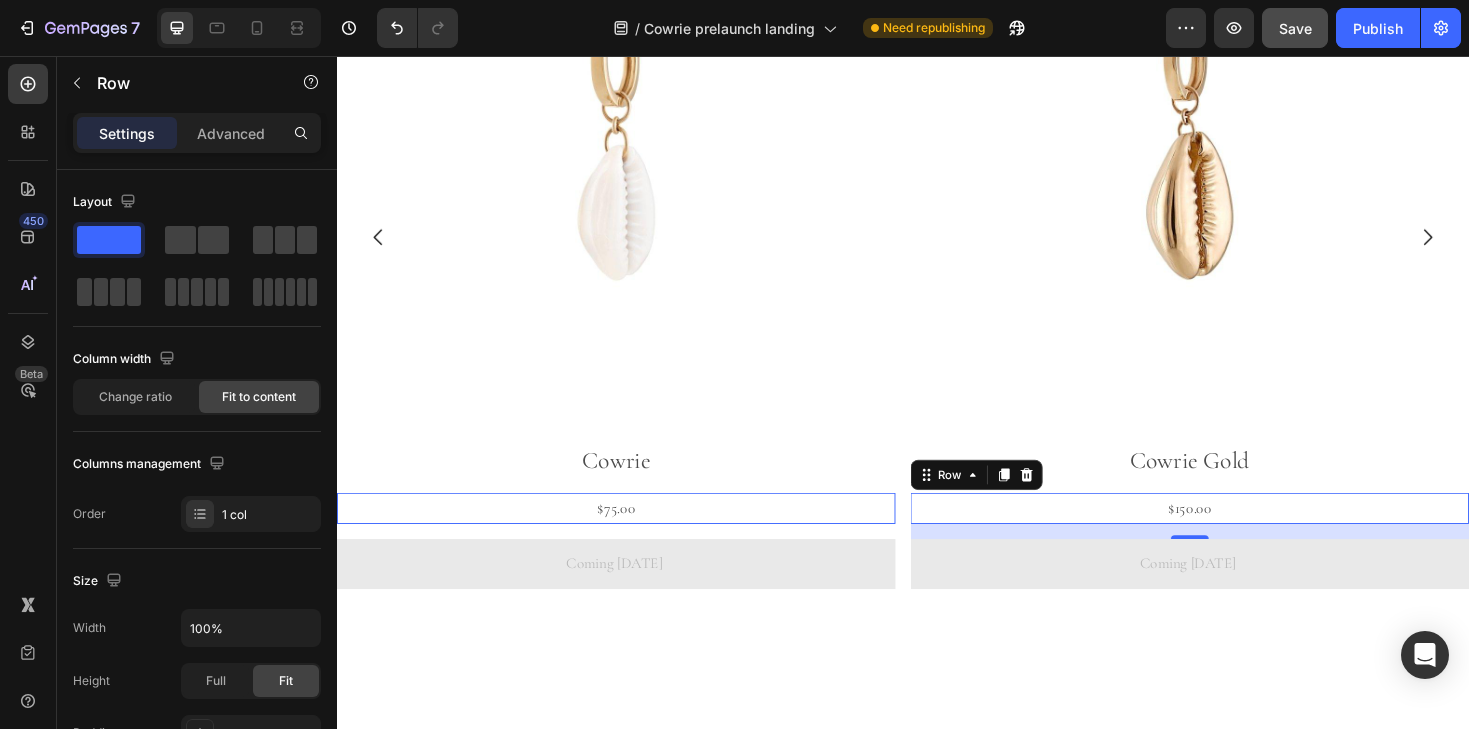 click on "Row" 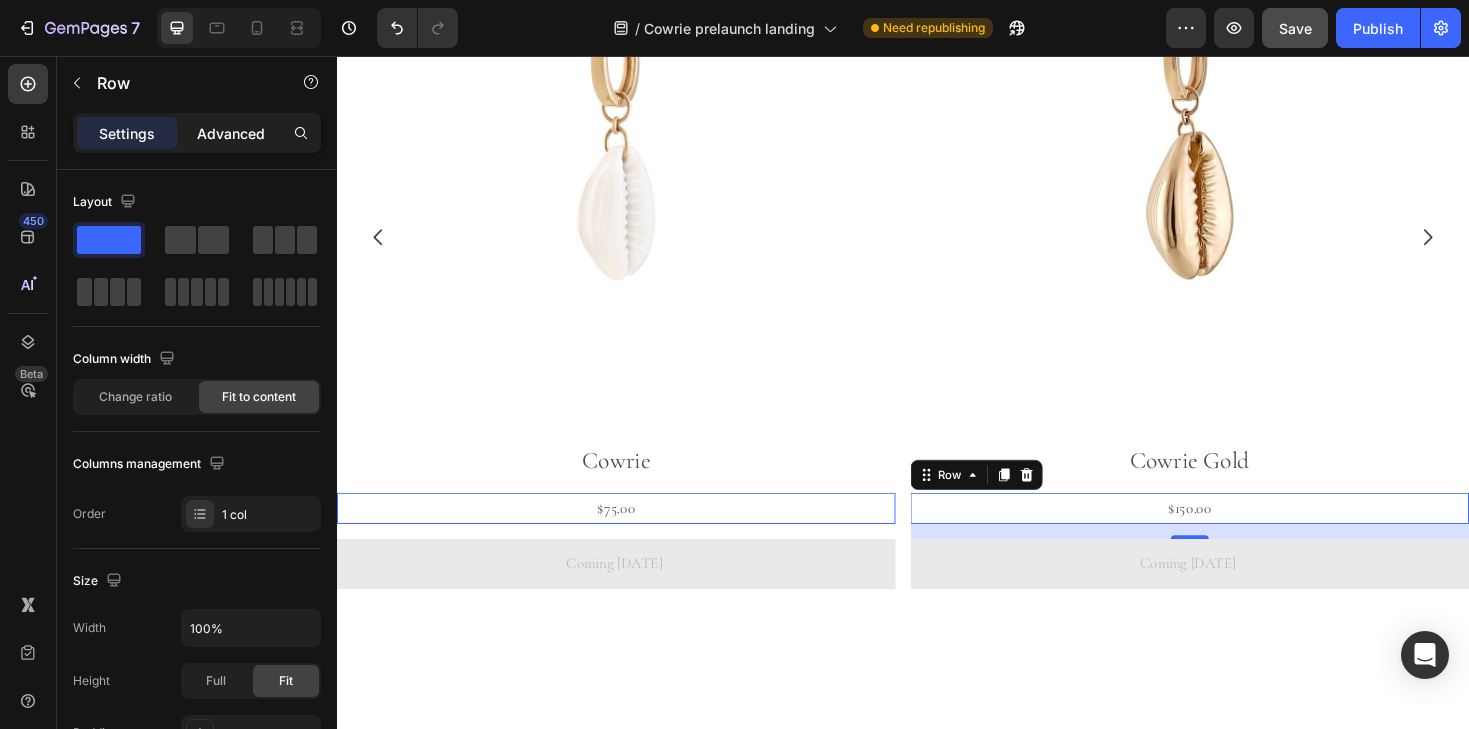 click on "Advanced" at bounding box center (231, 133) 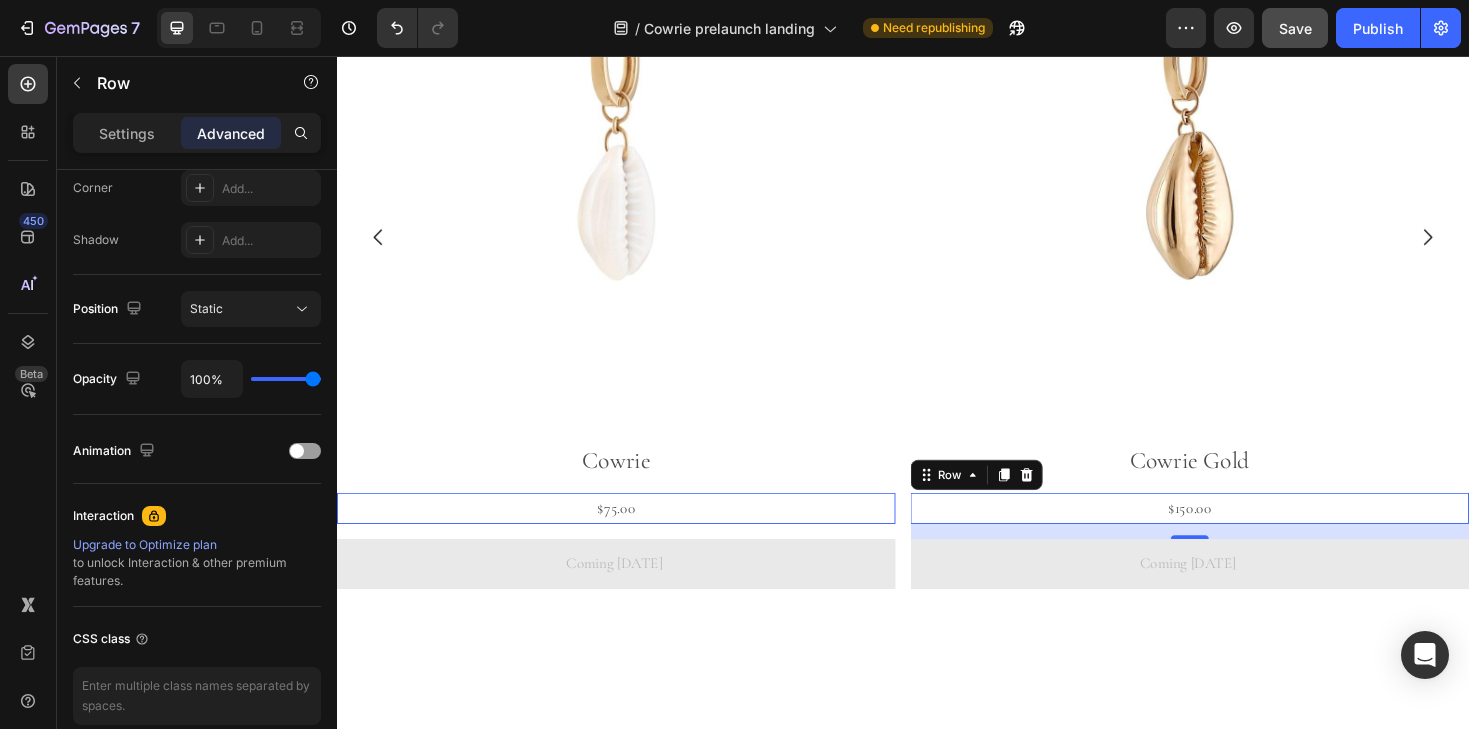 scroll, scrollTop: 718, scrollLeft: 0, axis: vertical 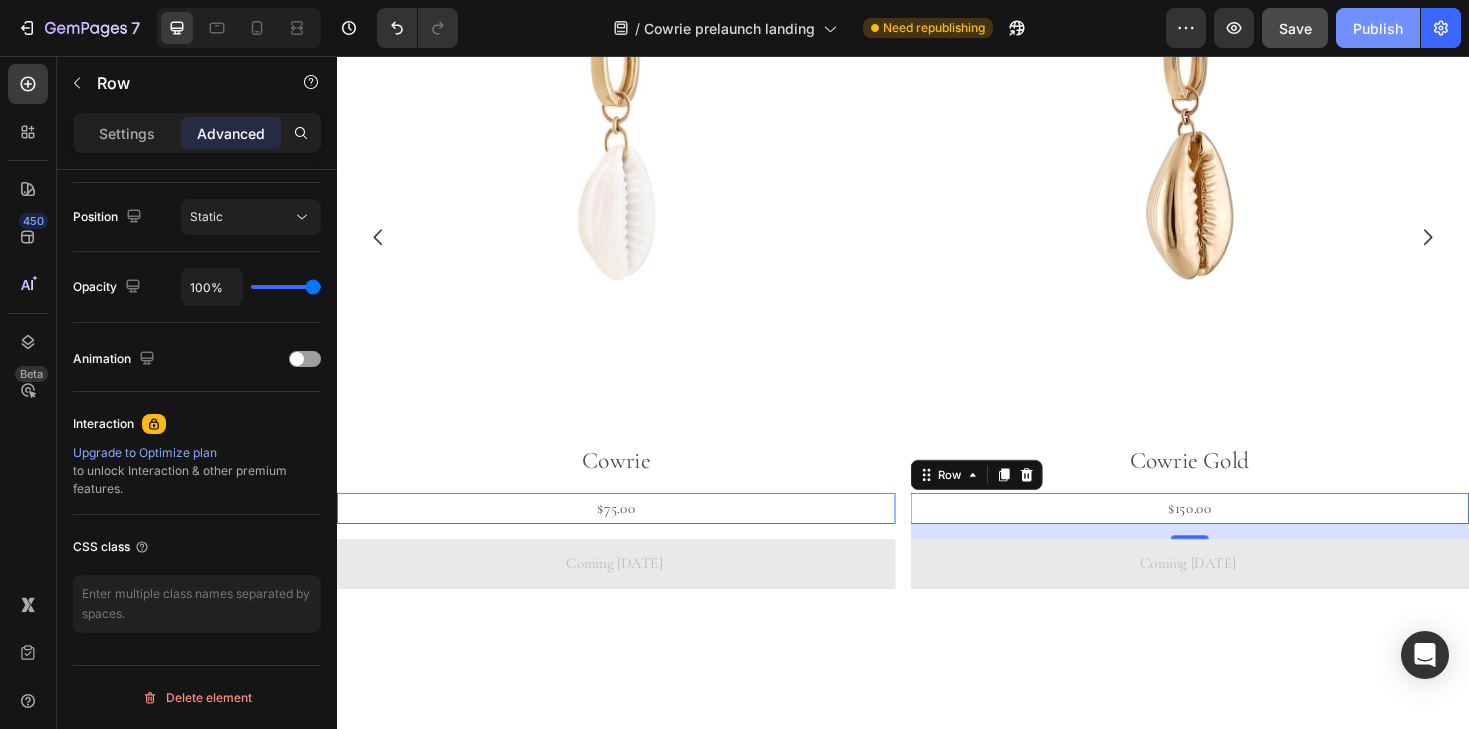 click on "Publish" 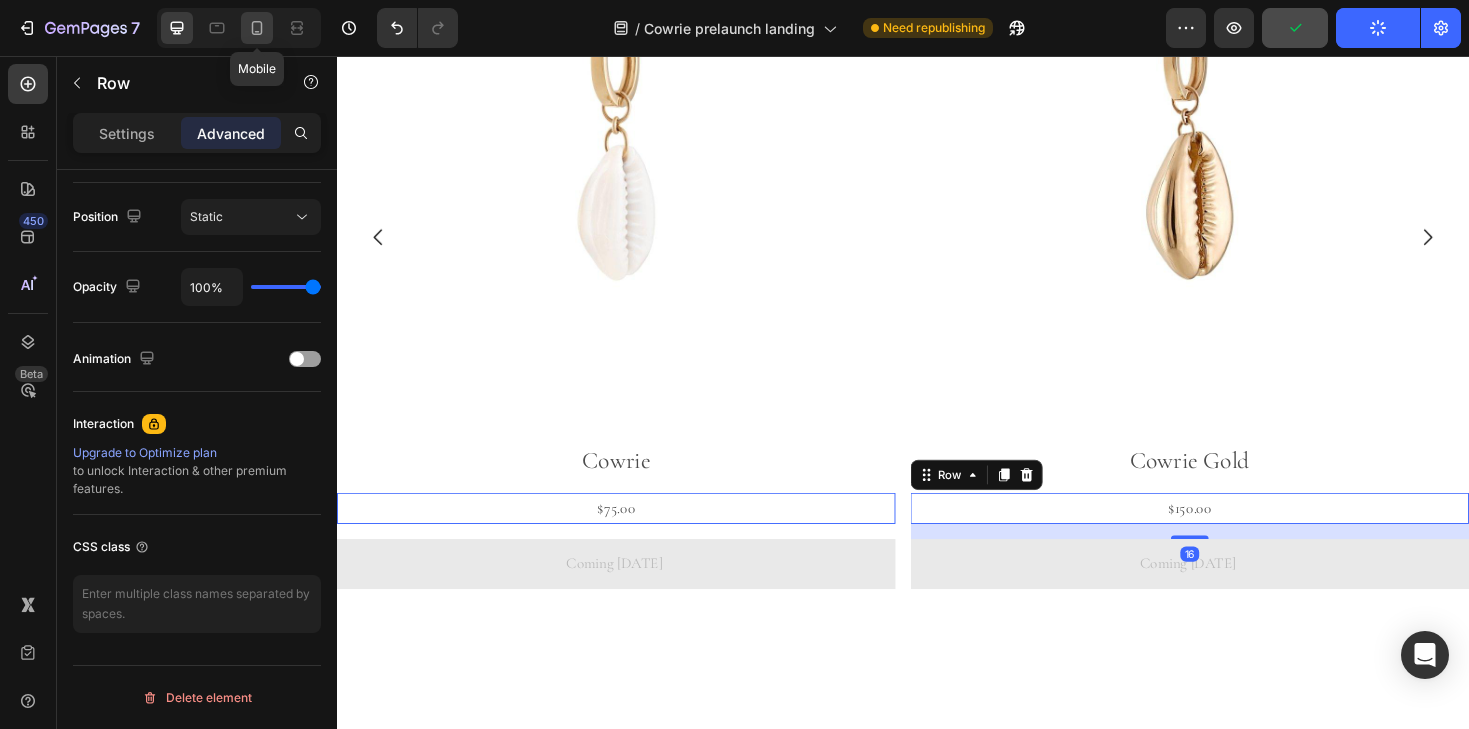 click 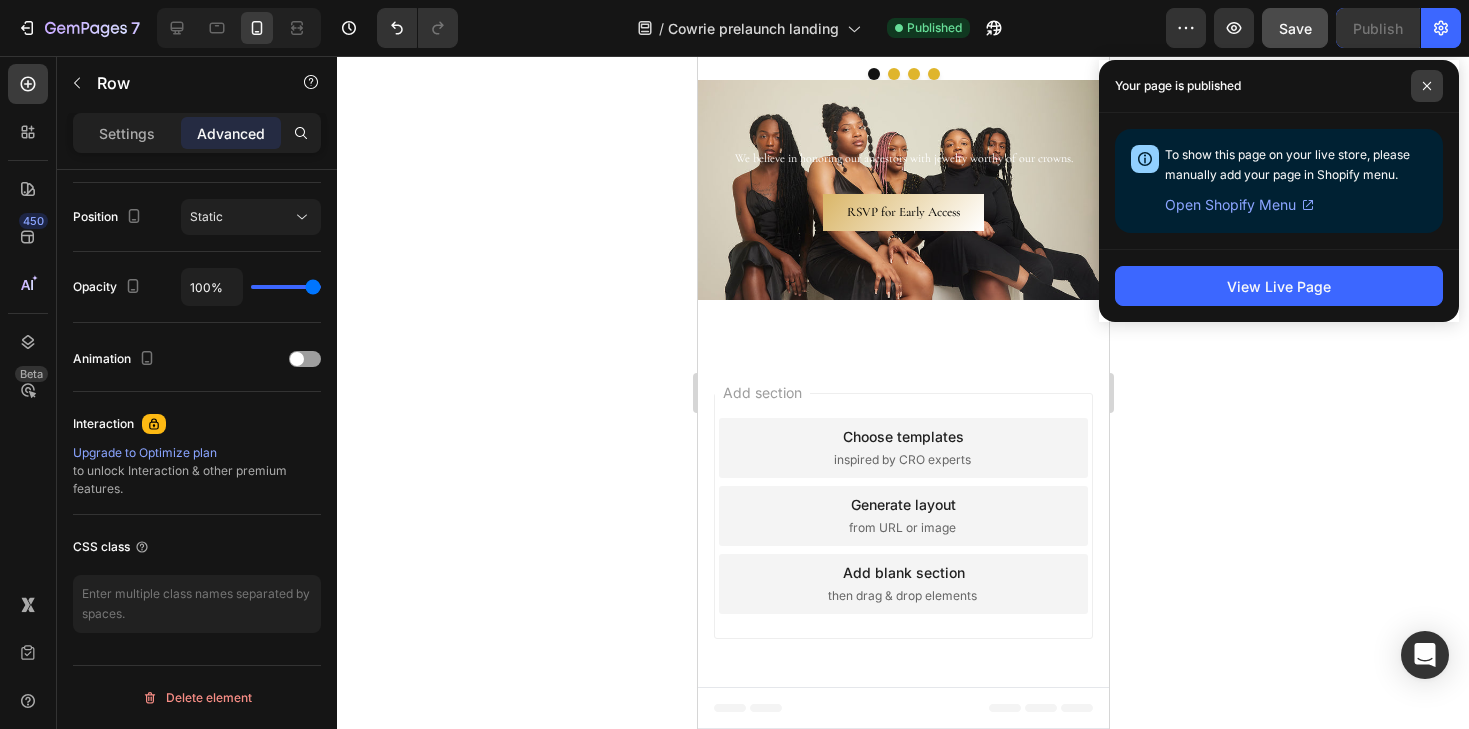 scroll, scrollTop: 4390, scrollLeft: 0, axis: vertical 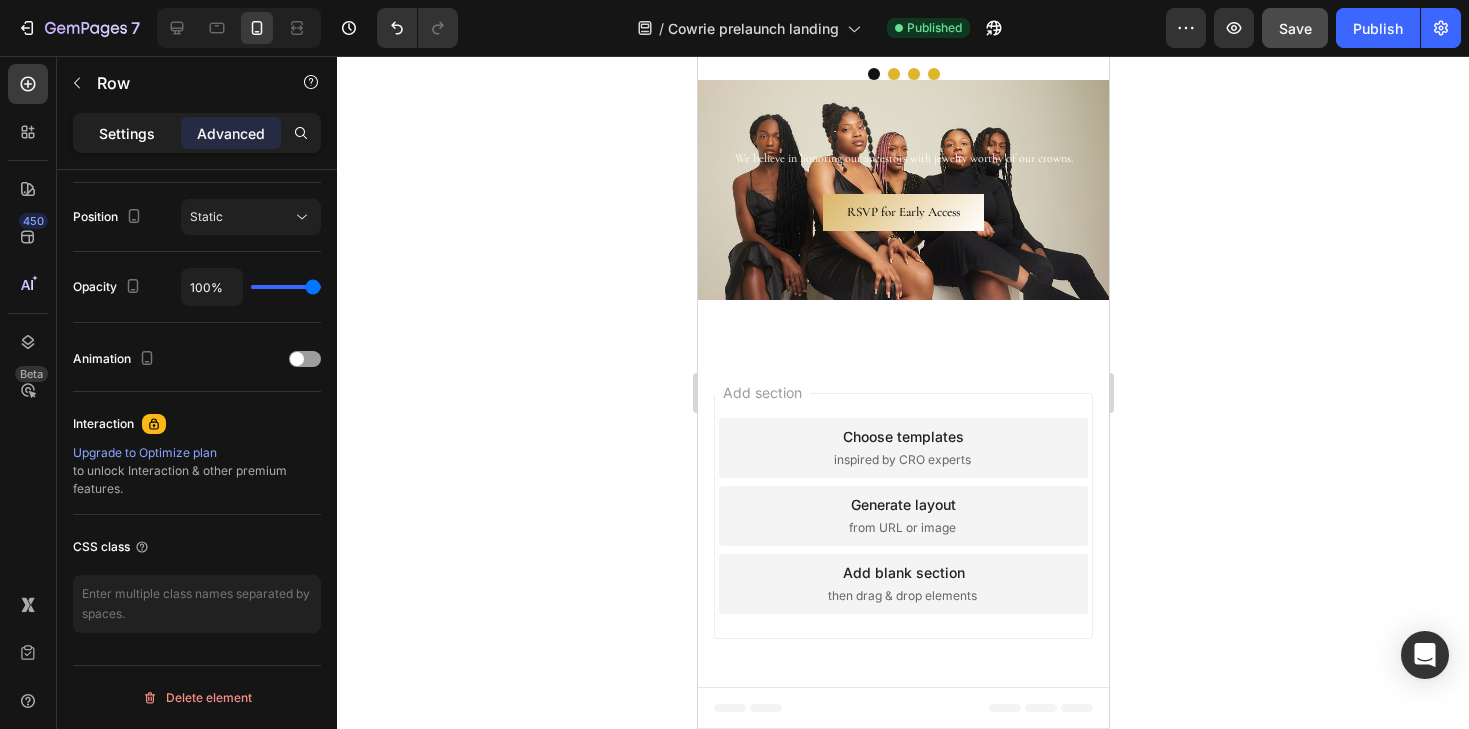 click on "Settings" at bounding box center [127, 133] 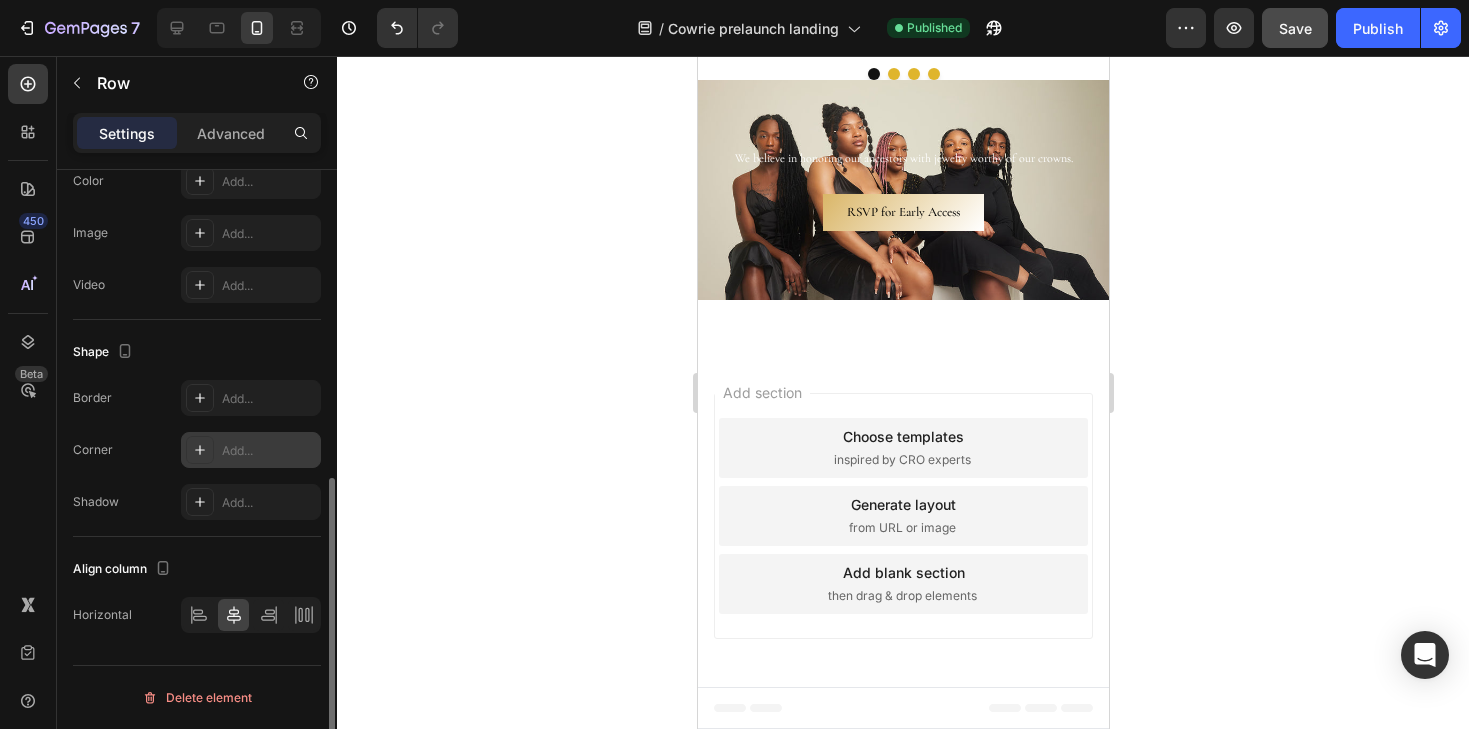 scroll, scrollTop: 0, scrollLeft: 0, axis: both 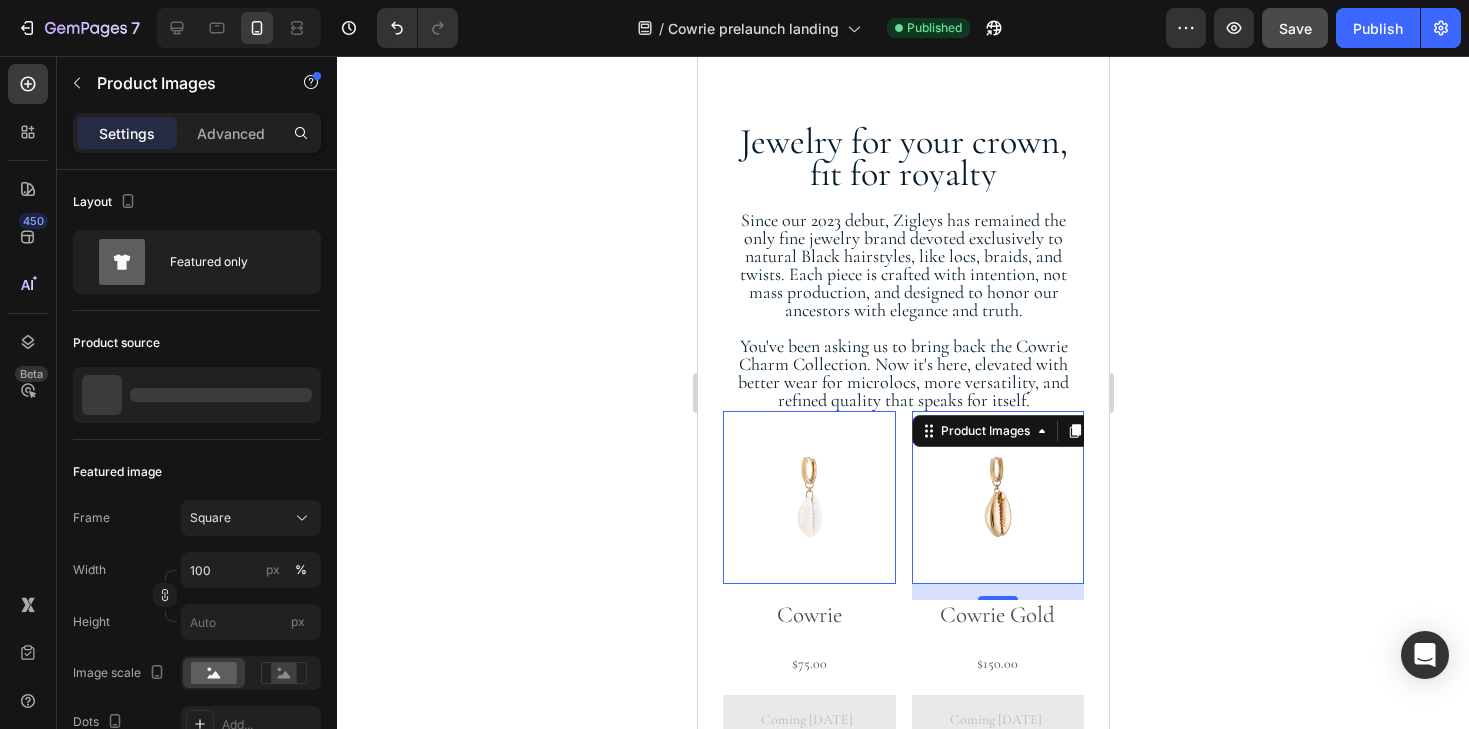 click at bounding box center [808, 497] 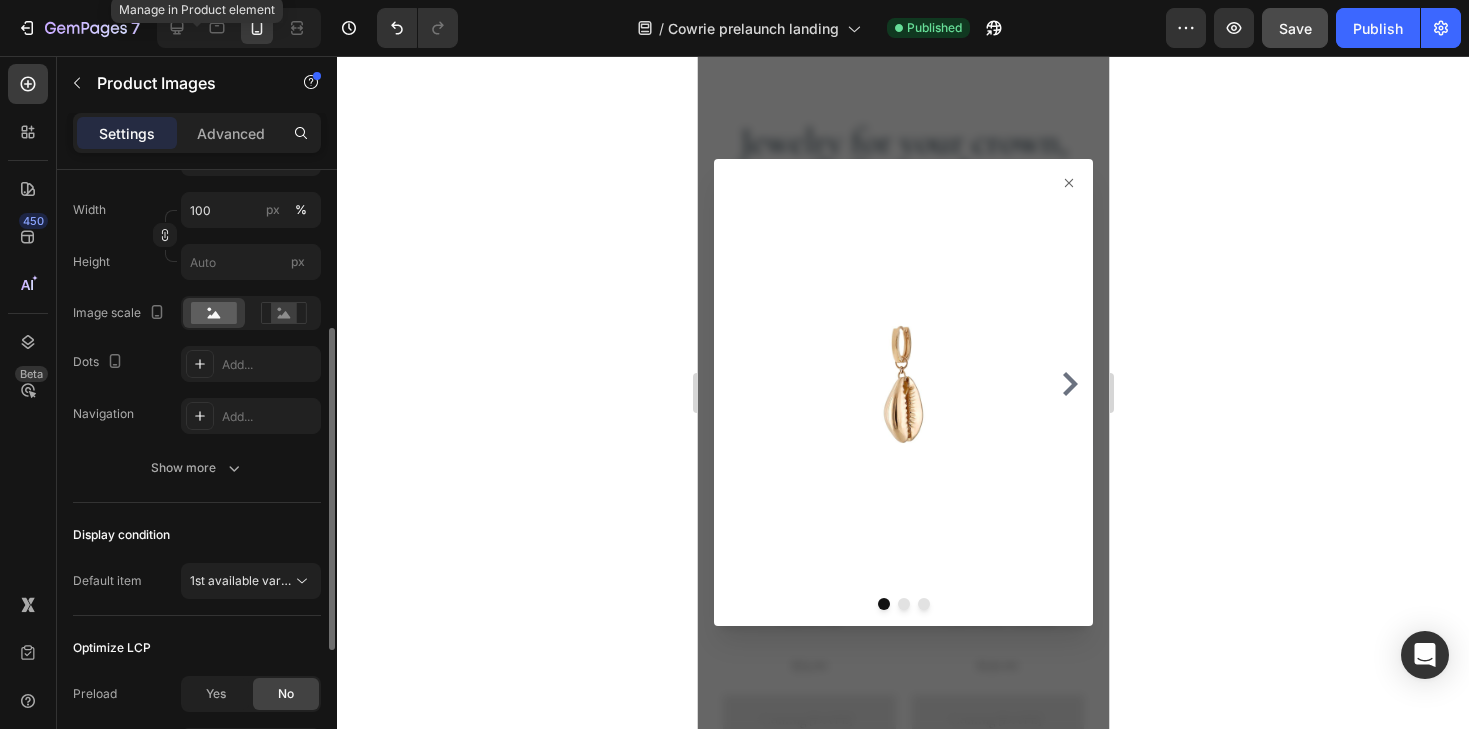 scroll, scrollTop: 372, scrollLeft: 0, axis: vertical 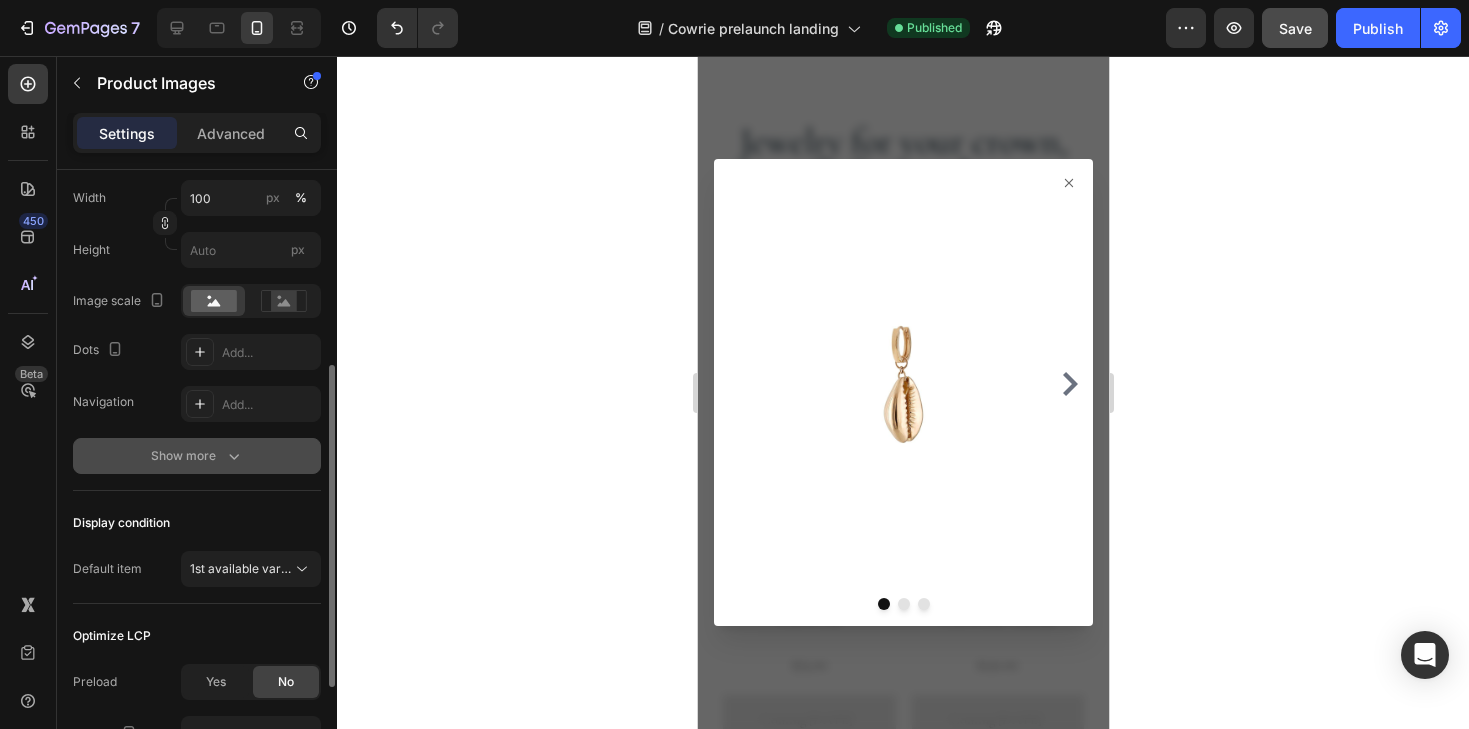 click on "Show more" at bounding box center (197, 456) 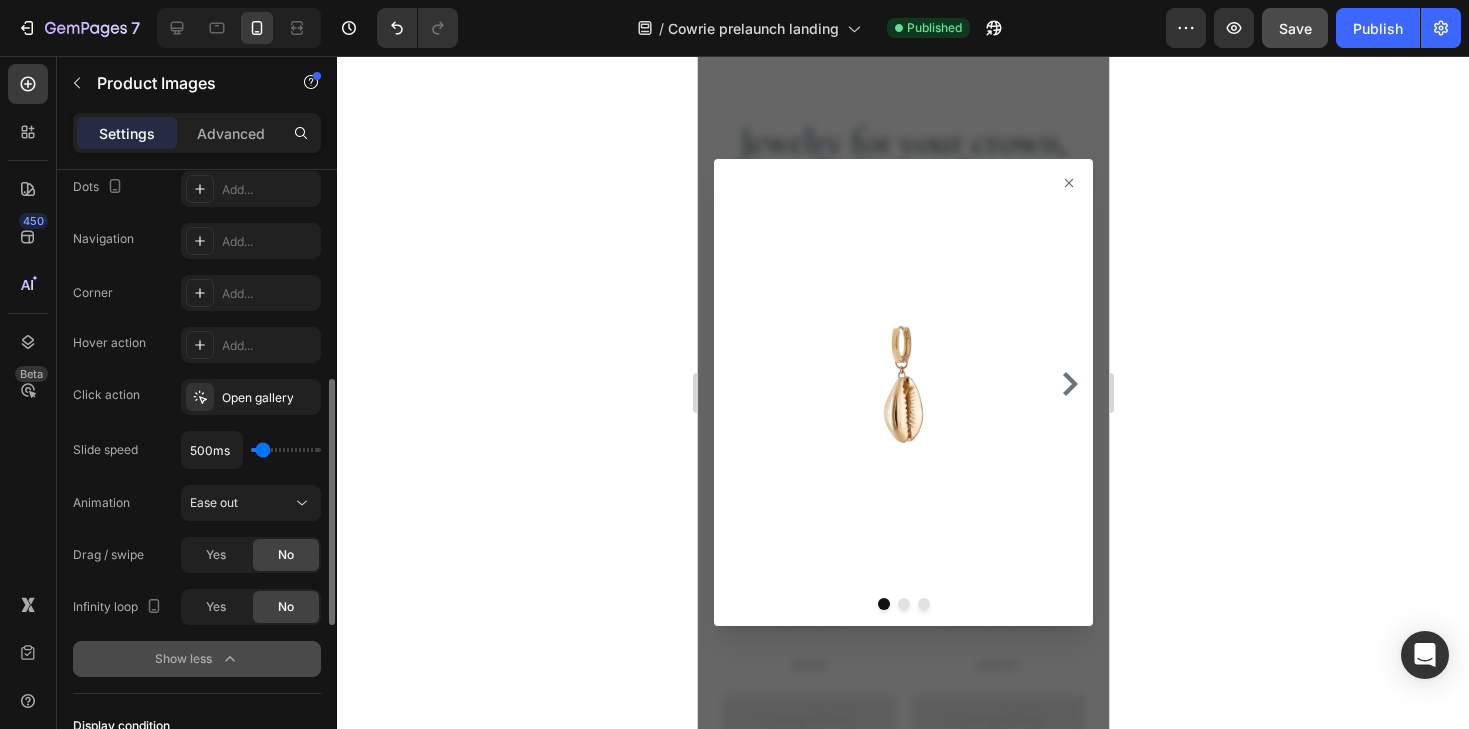 scroll, scrollTop: 550, scrollLeft: 0, axis: vertical 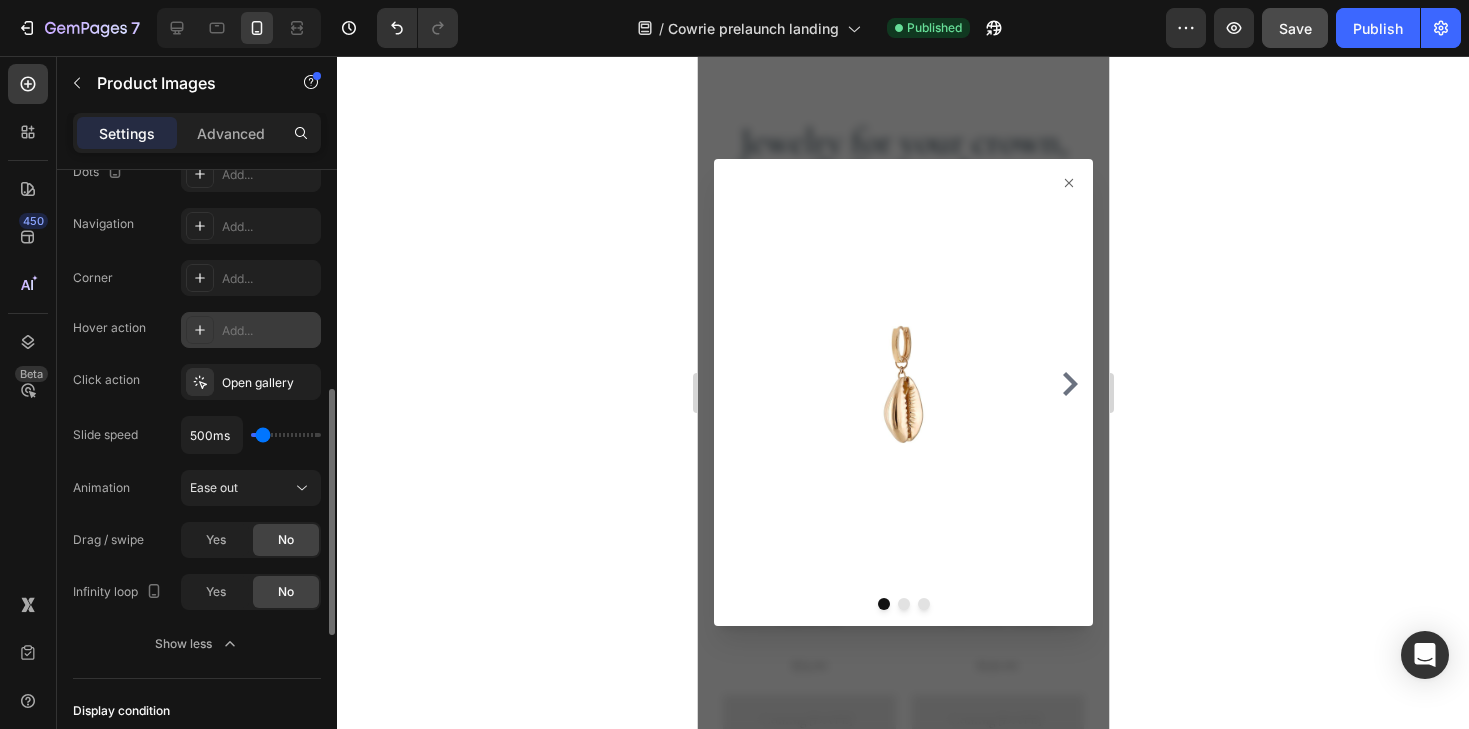 click on "Add..." at bounding box center (269, 331) 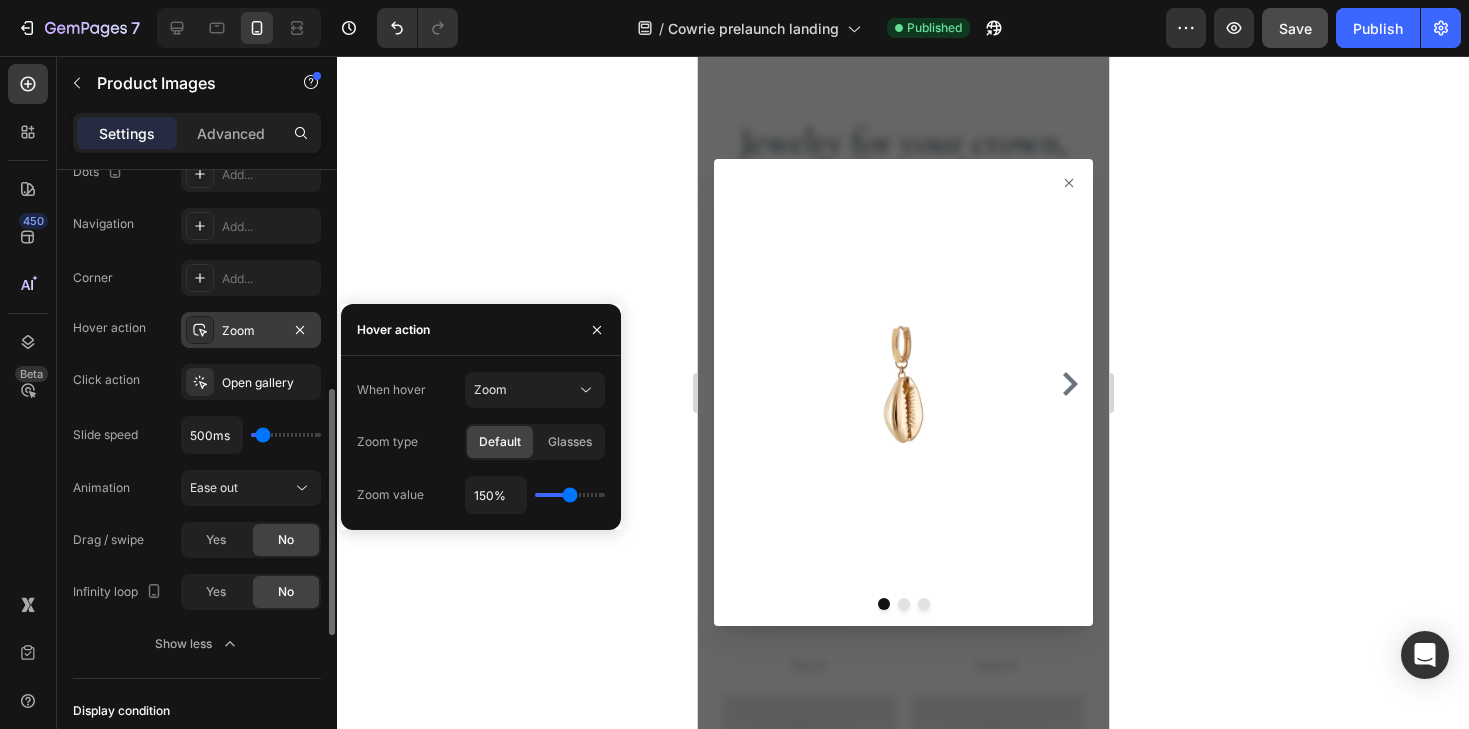 click 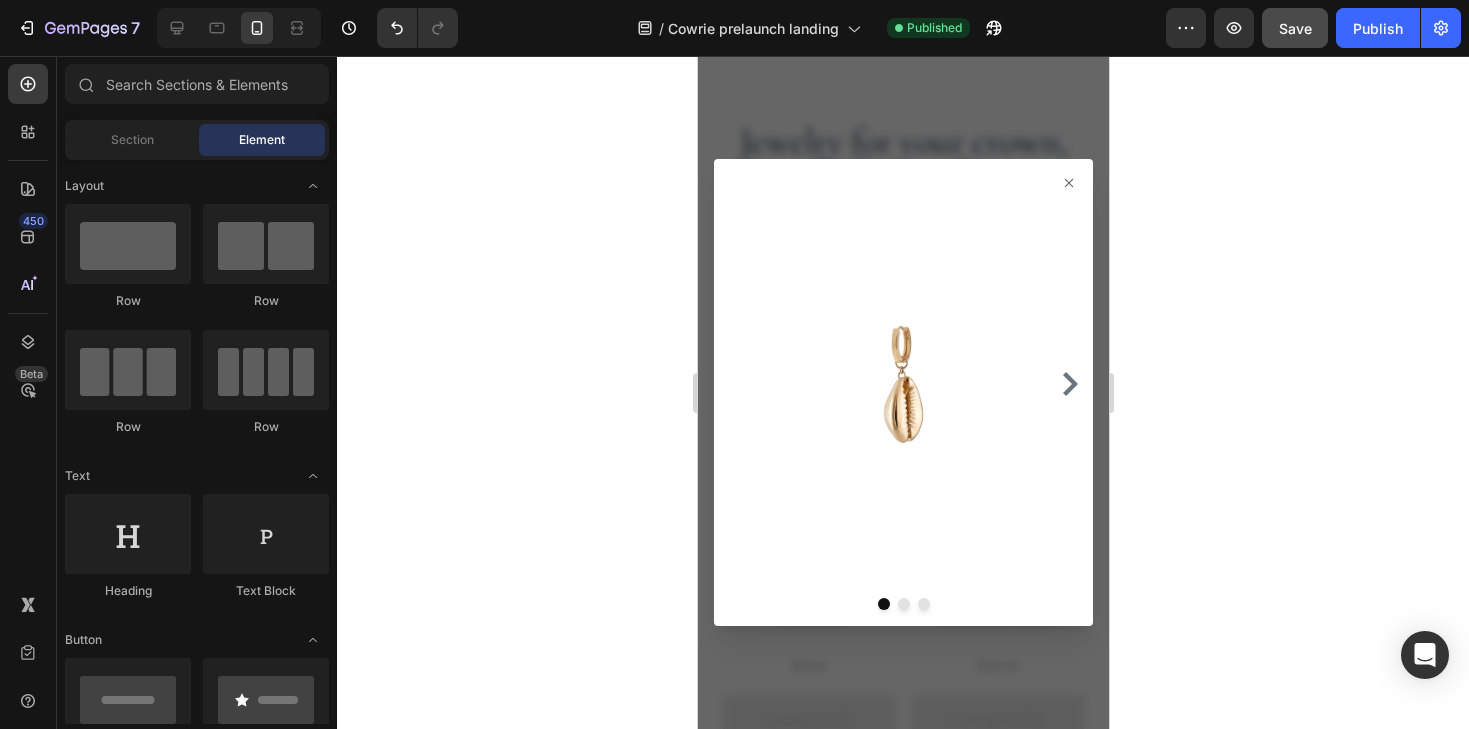 click 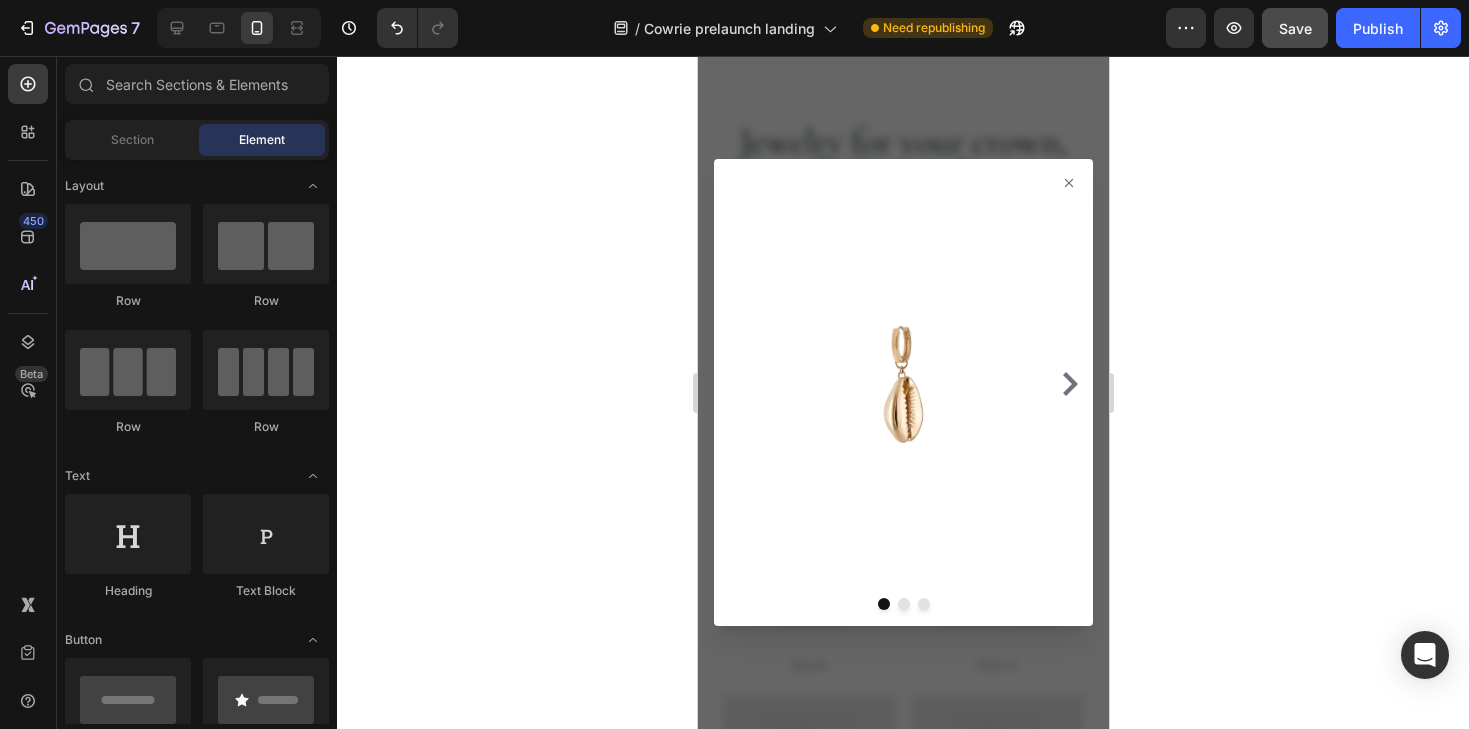 click 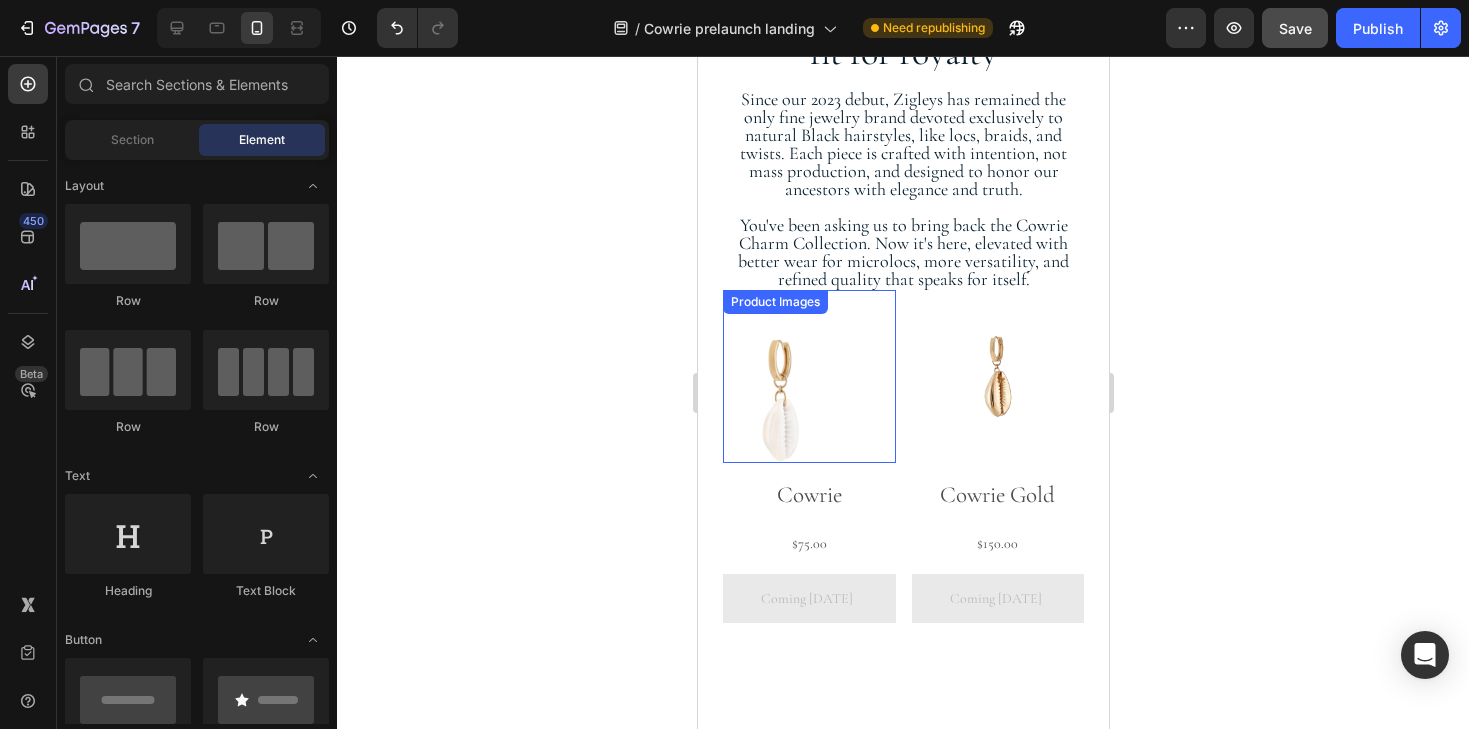 scroll, scrollTop: 1276, scrollLeft: 0, axis: vertical 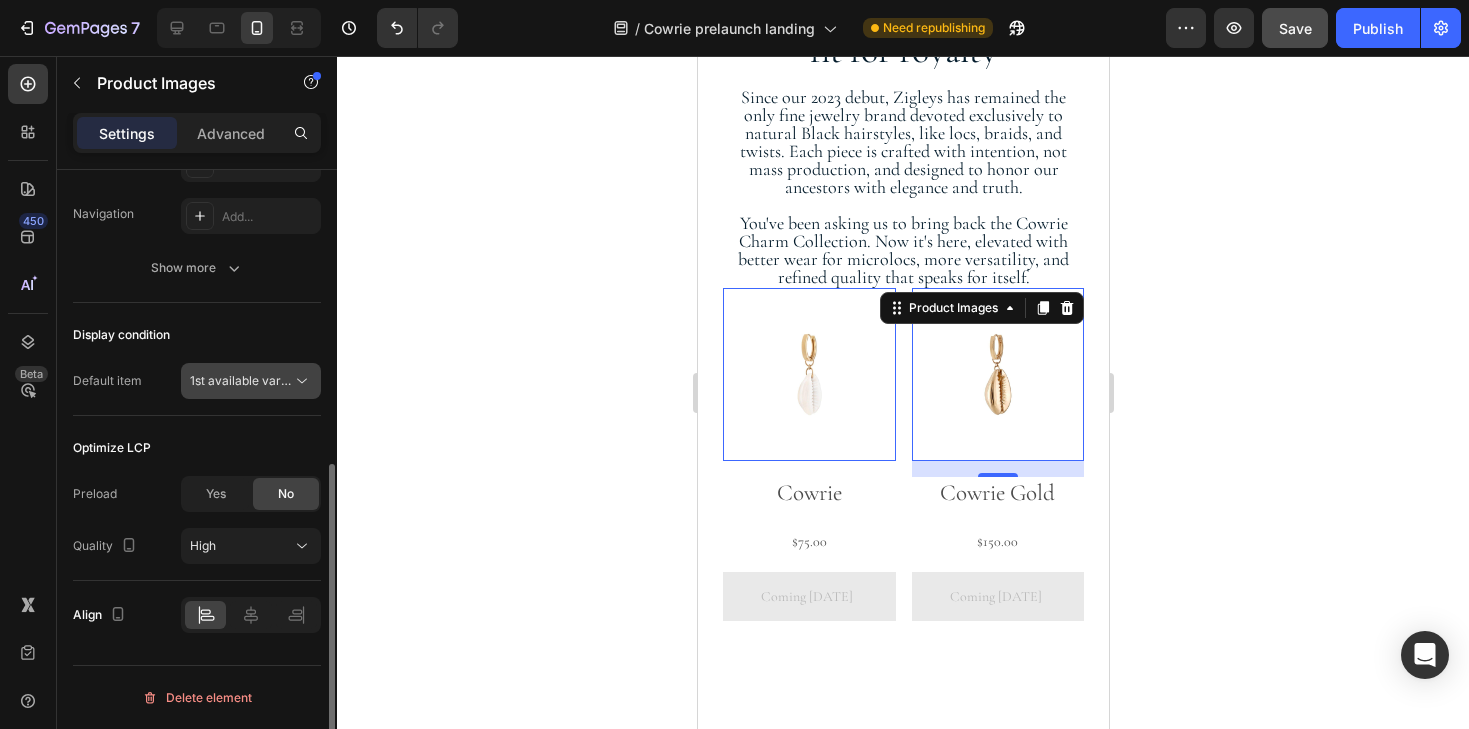 click on "1st available variant" at bounding box center [246, 380] 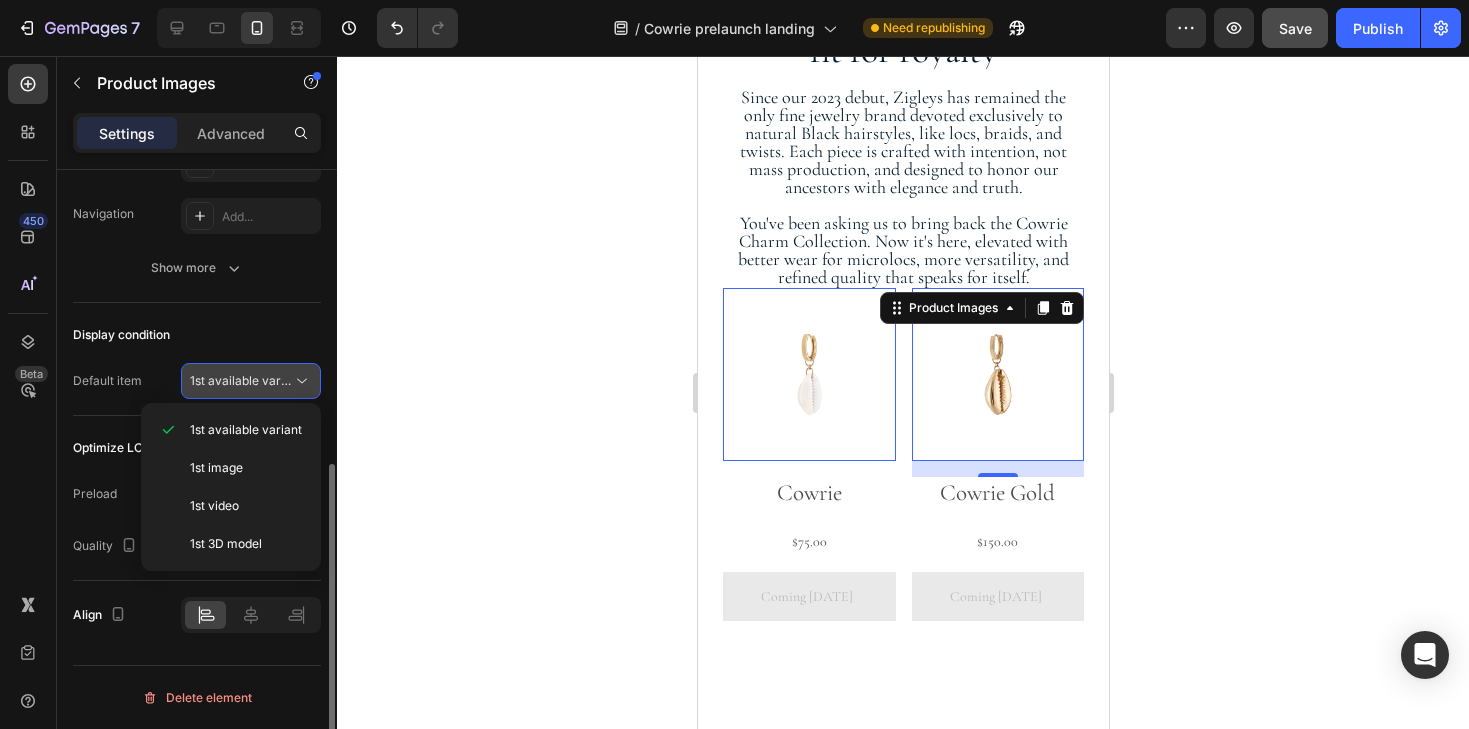 click on "1st available variant" at bounding box center (246, 380) 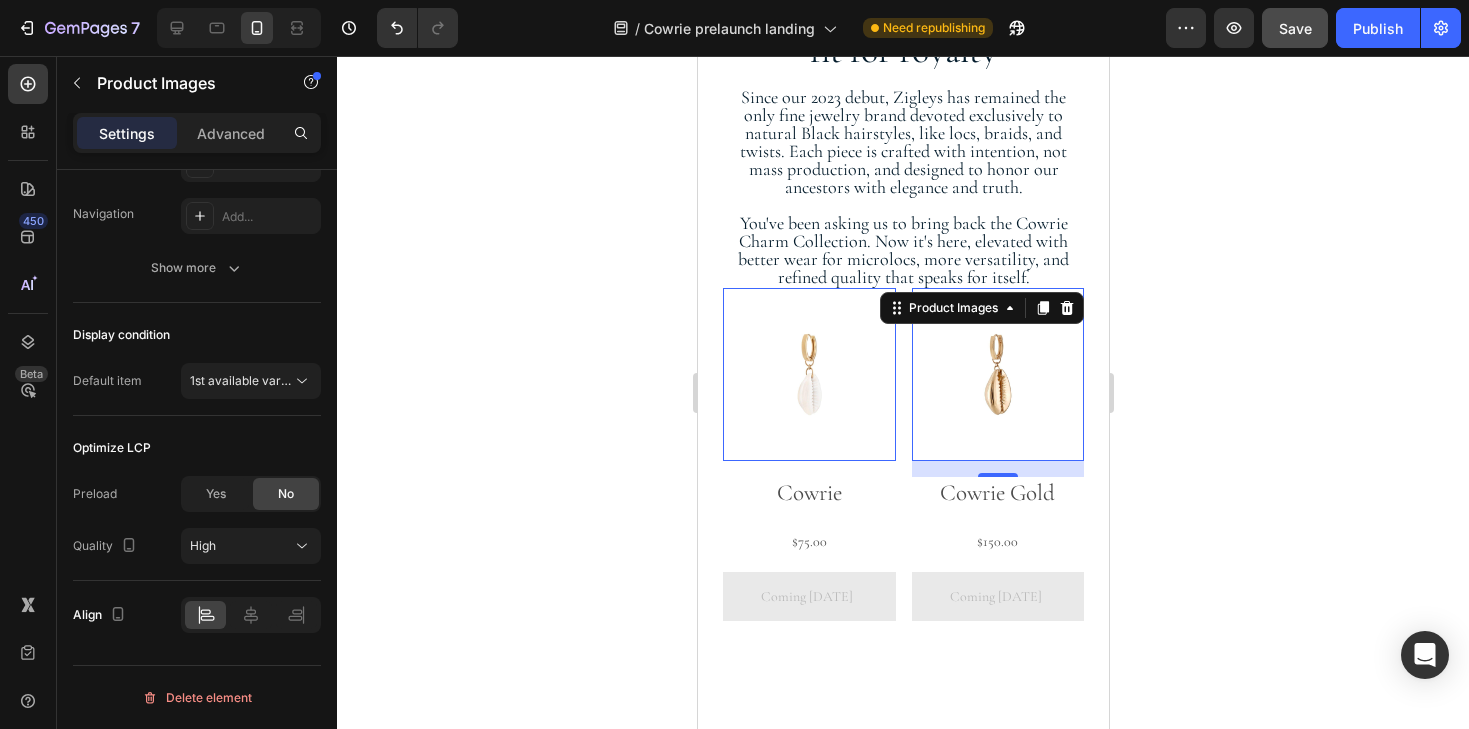 click on "16" at bounding box center (697, 56) 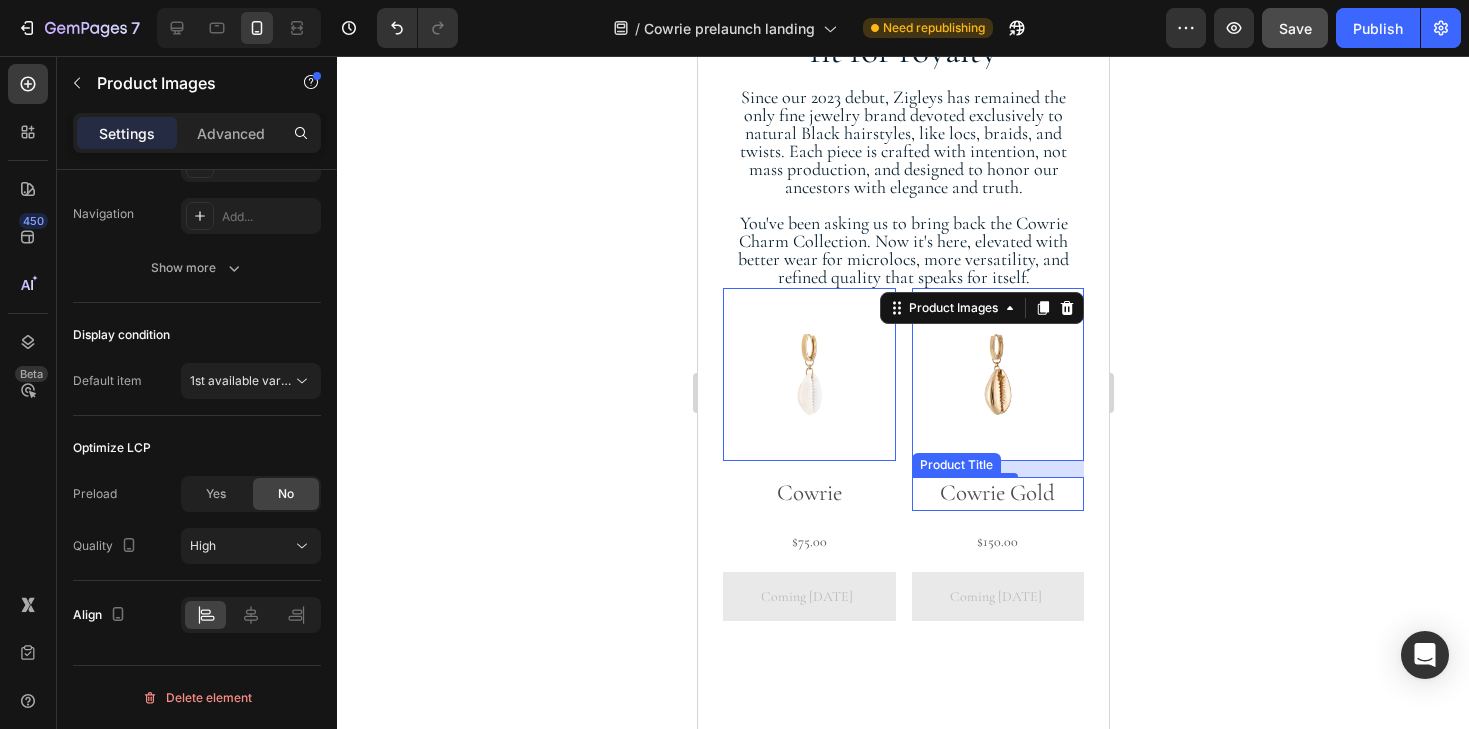 click on "Cowrie Gold" at bounding box center (808, 494) 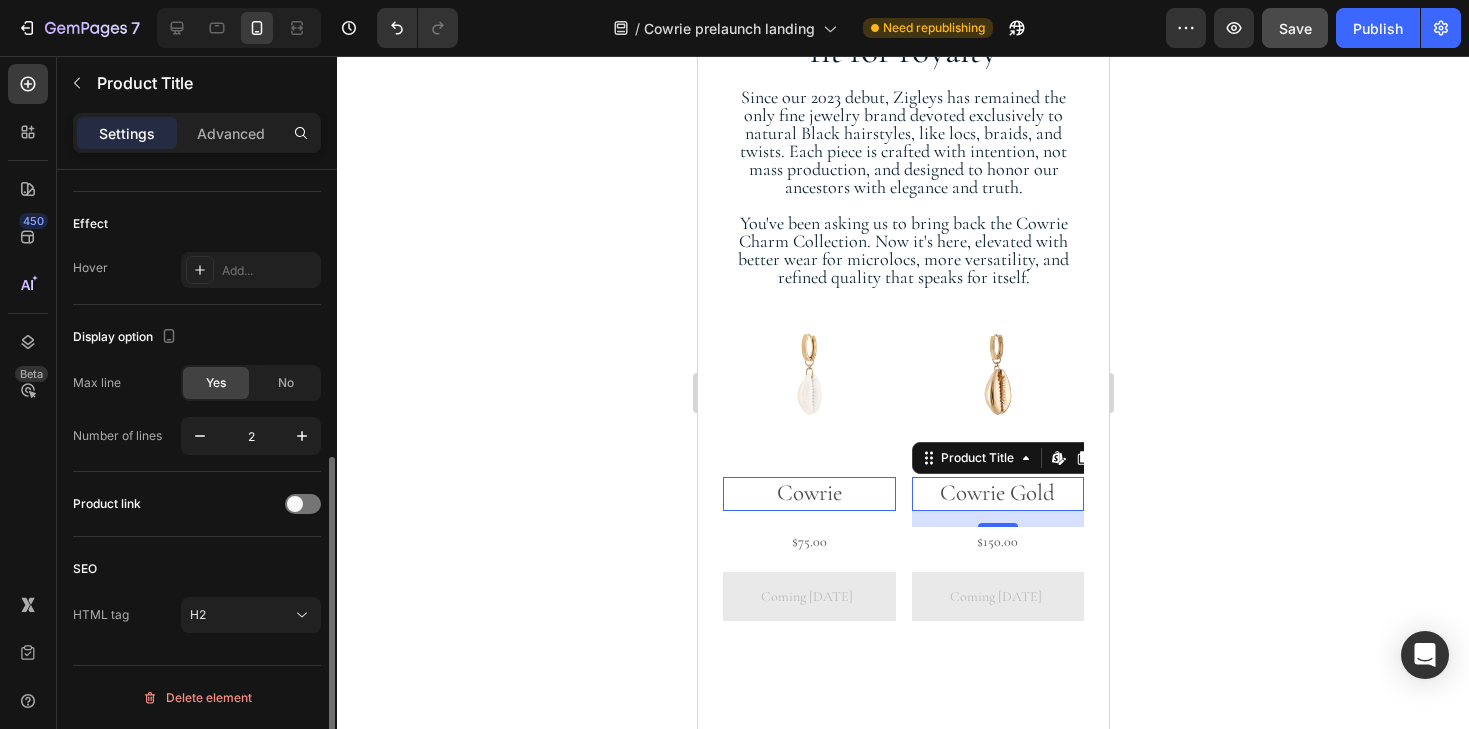 scroll, scrollTop: 0, scrollLeft: 0, axis: both 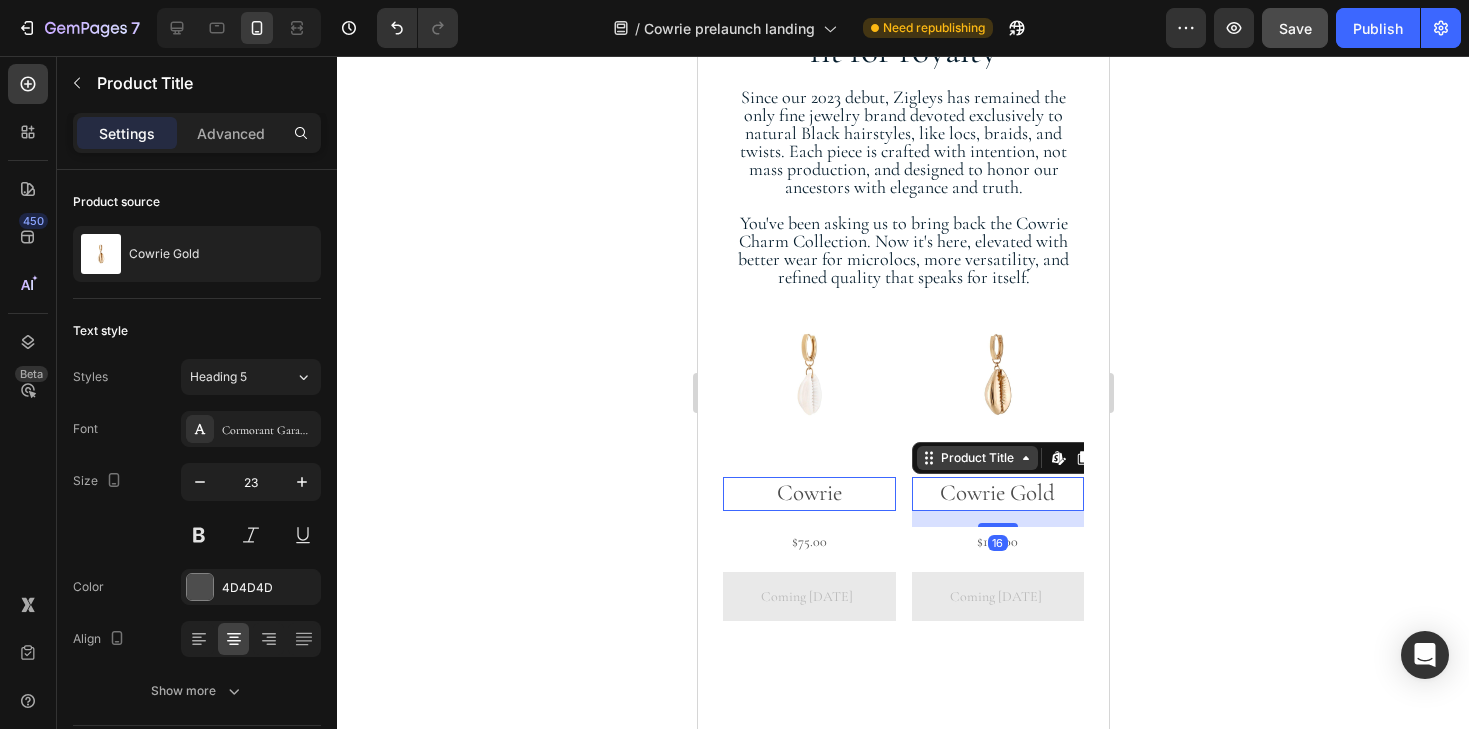 click on "Product Title" at bounding box center (767, 465) 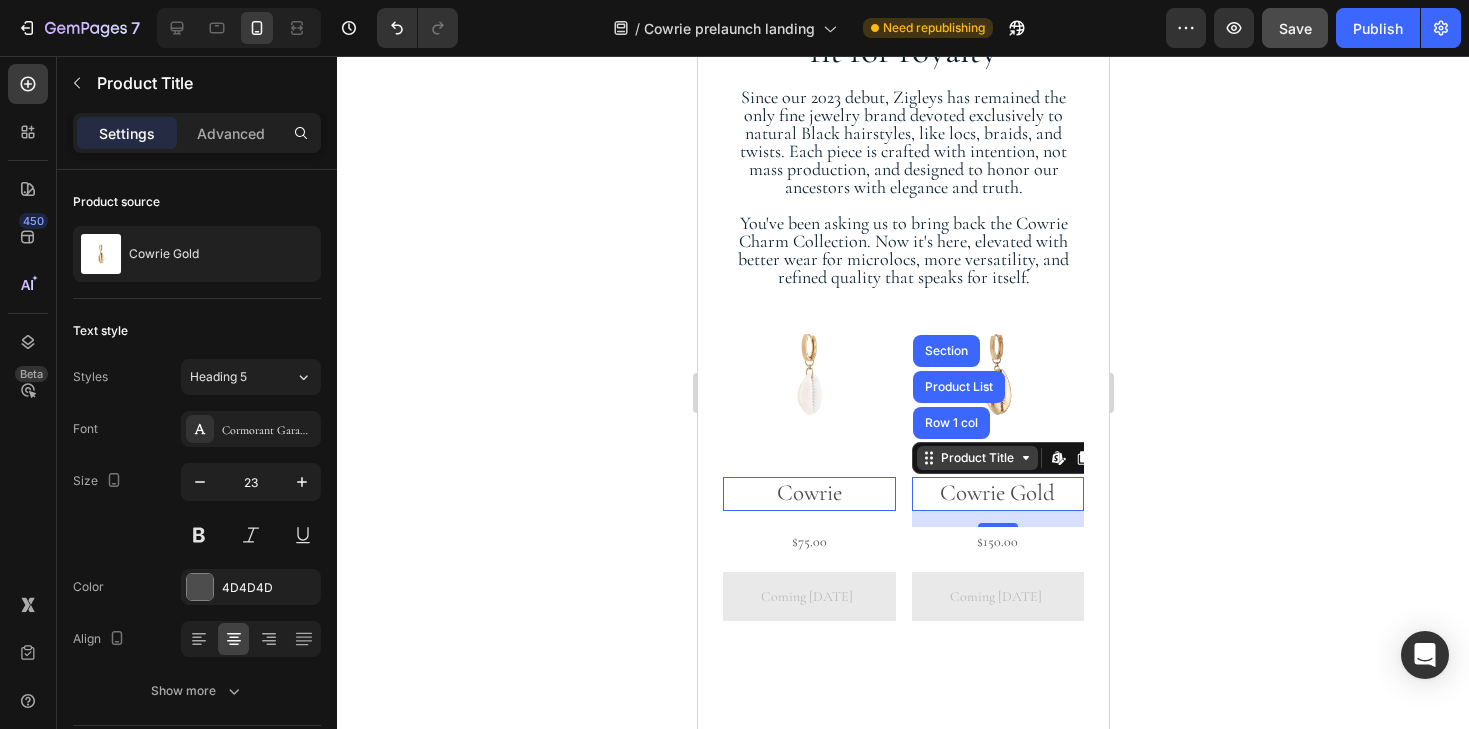 click on "Product Title" at bounding box center [767, 465] 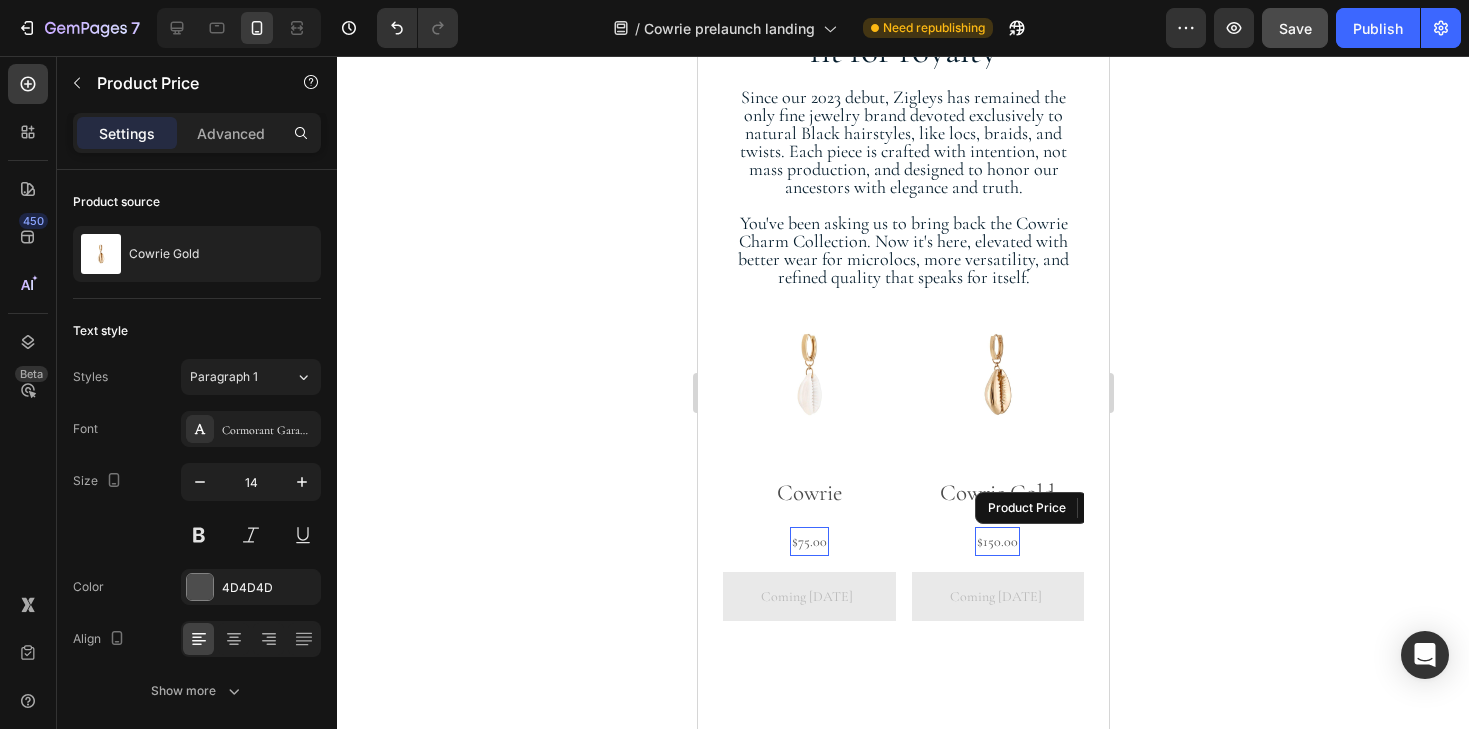 click on "$150.00" at bounding box center (808, 541) 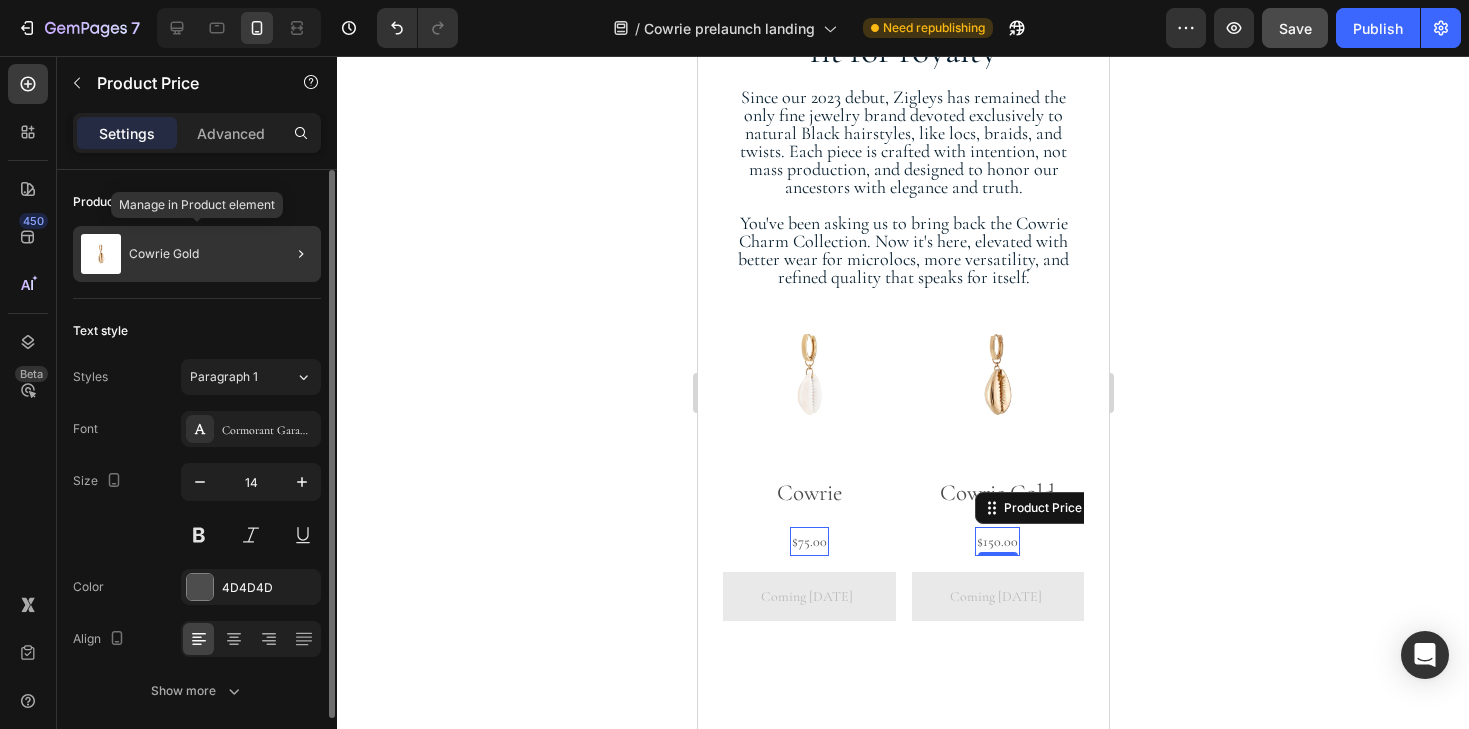 click on "Cowrie Gold" 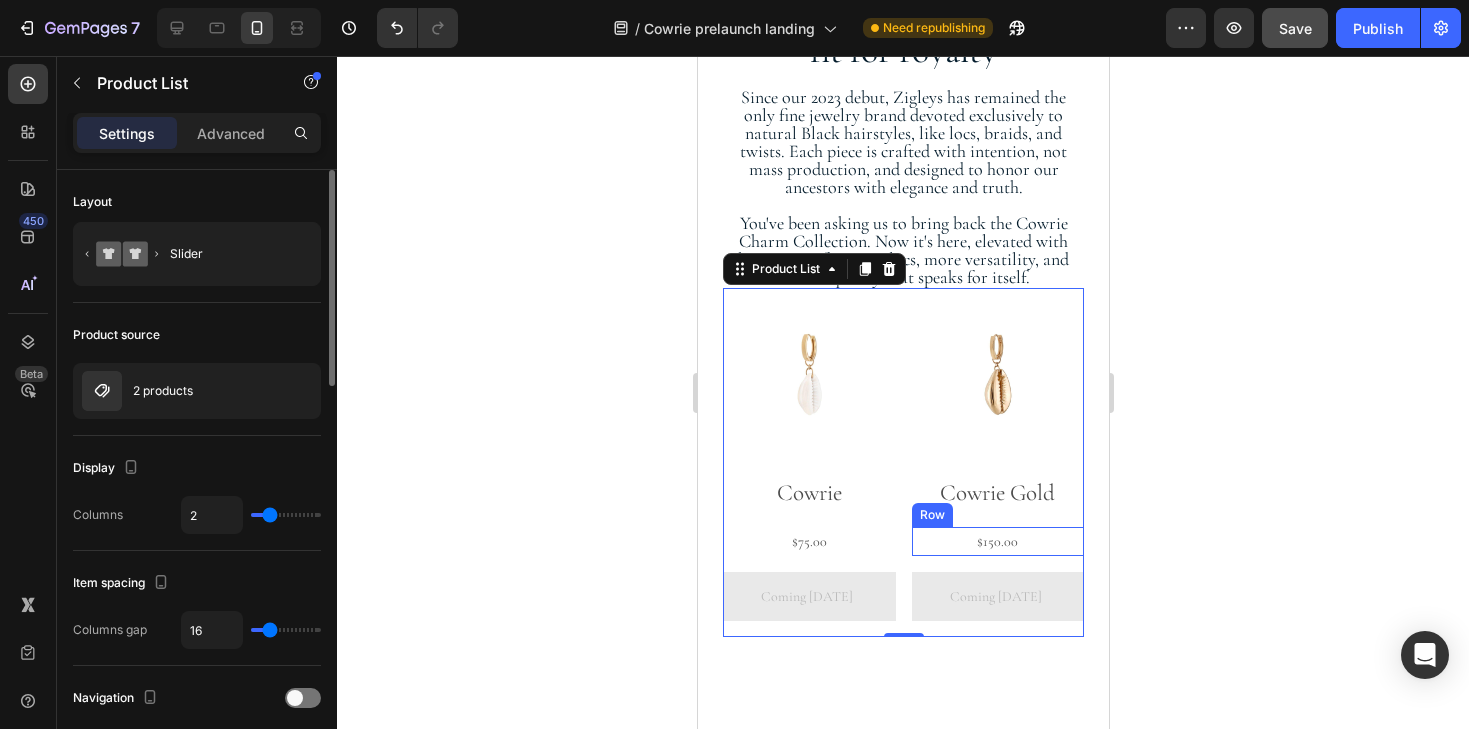 click on "$150.00 Product Price Product Price Row" at bounding box center (808, 541) 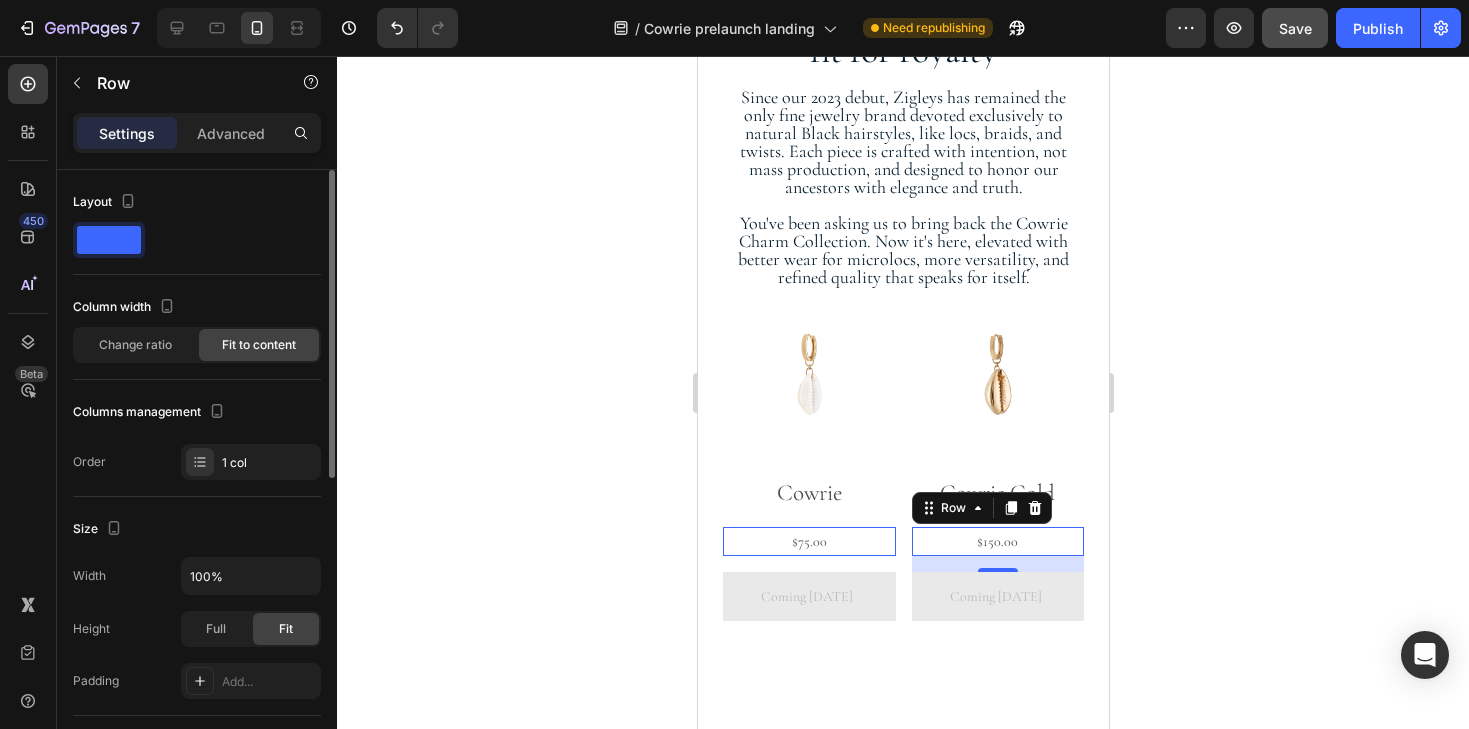 scroll, scrollTop: 0, scrollLeft: 0, axis: both 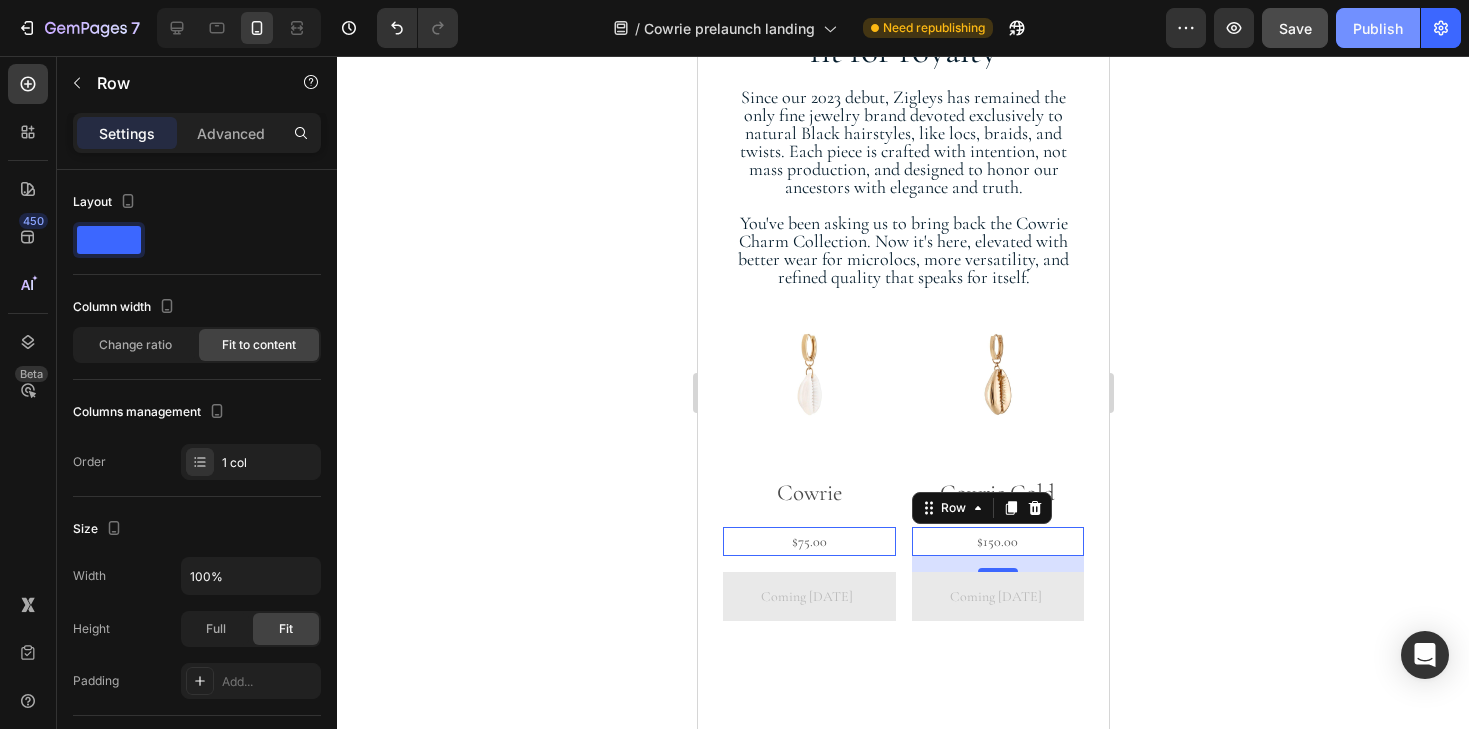 click on "Publish" at bounding box center [1378, 28] 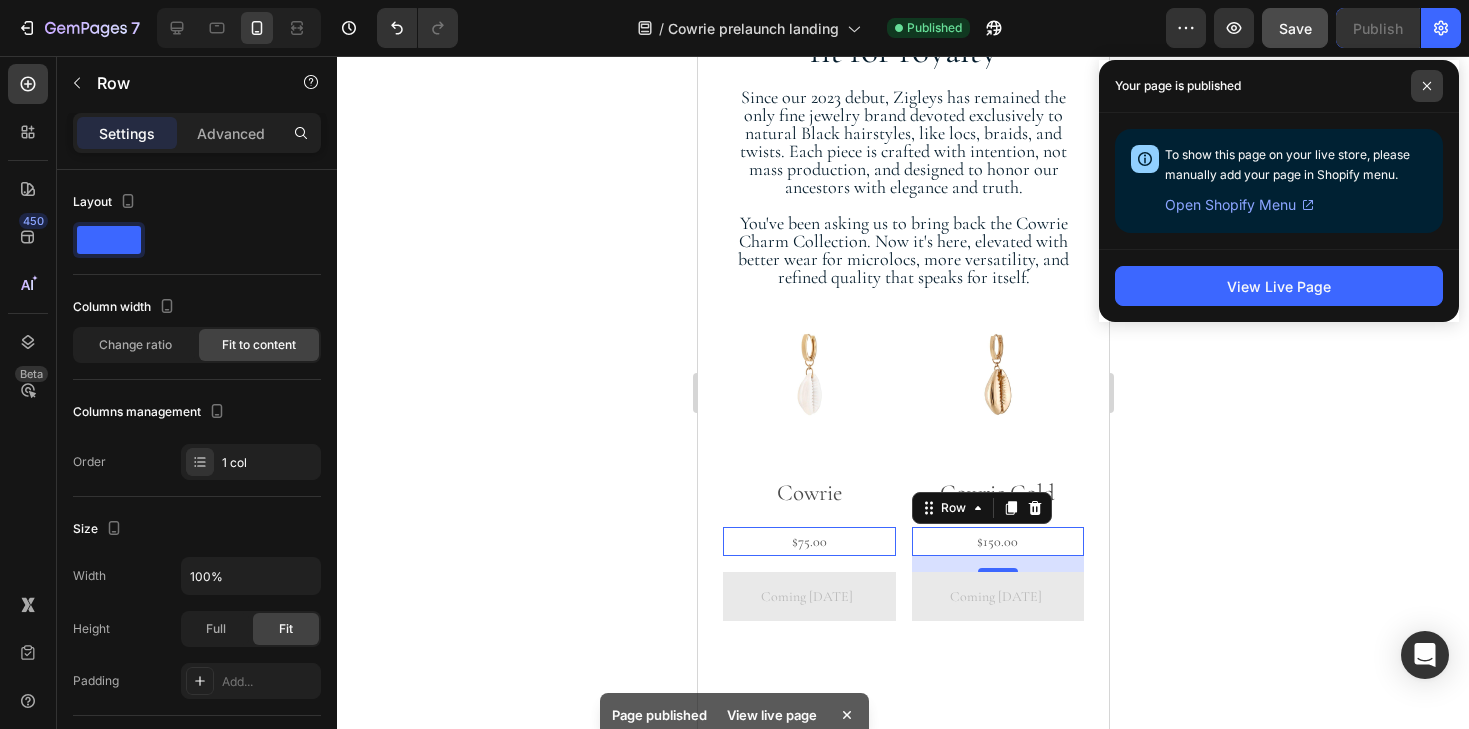 click 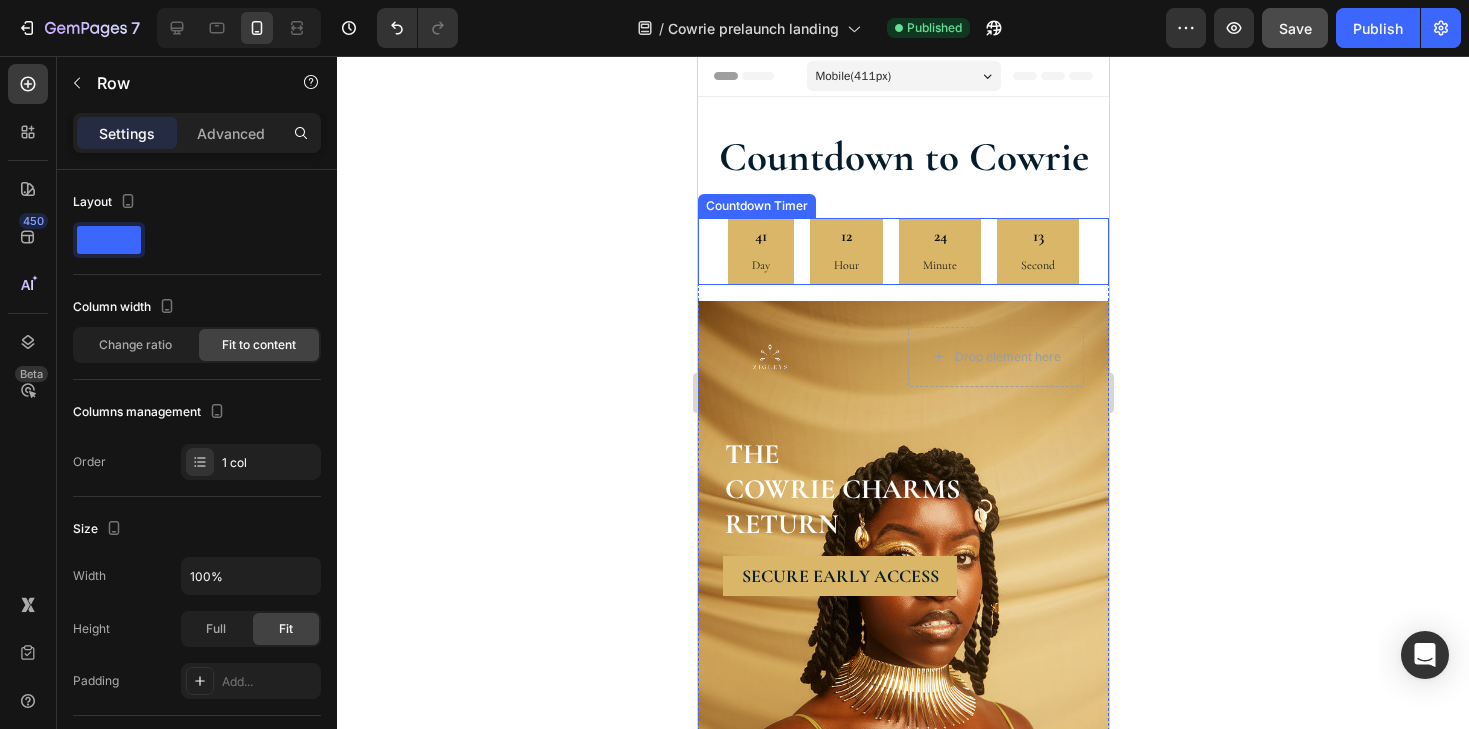 scroll, scrollTop: 0, scrollLeft: 0, axis: both 